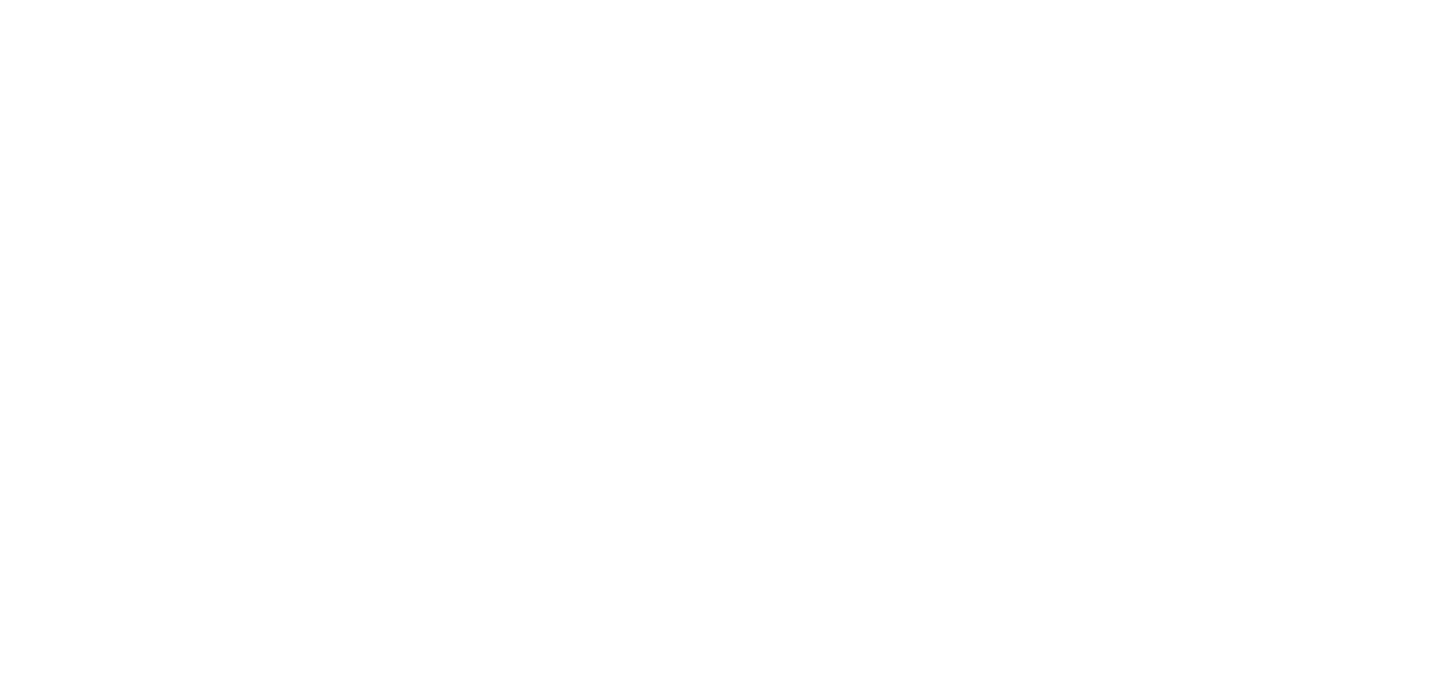 scroll, scrollTop: 0, scrollLeft: 0, axis: both 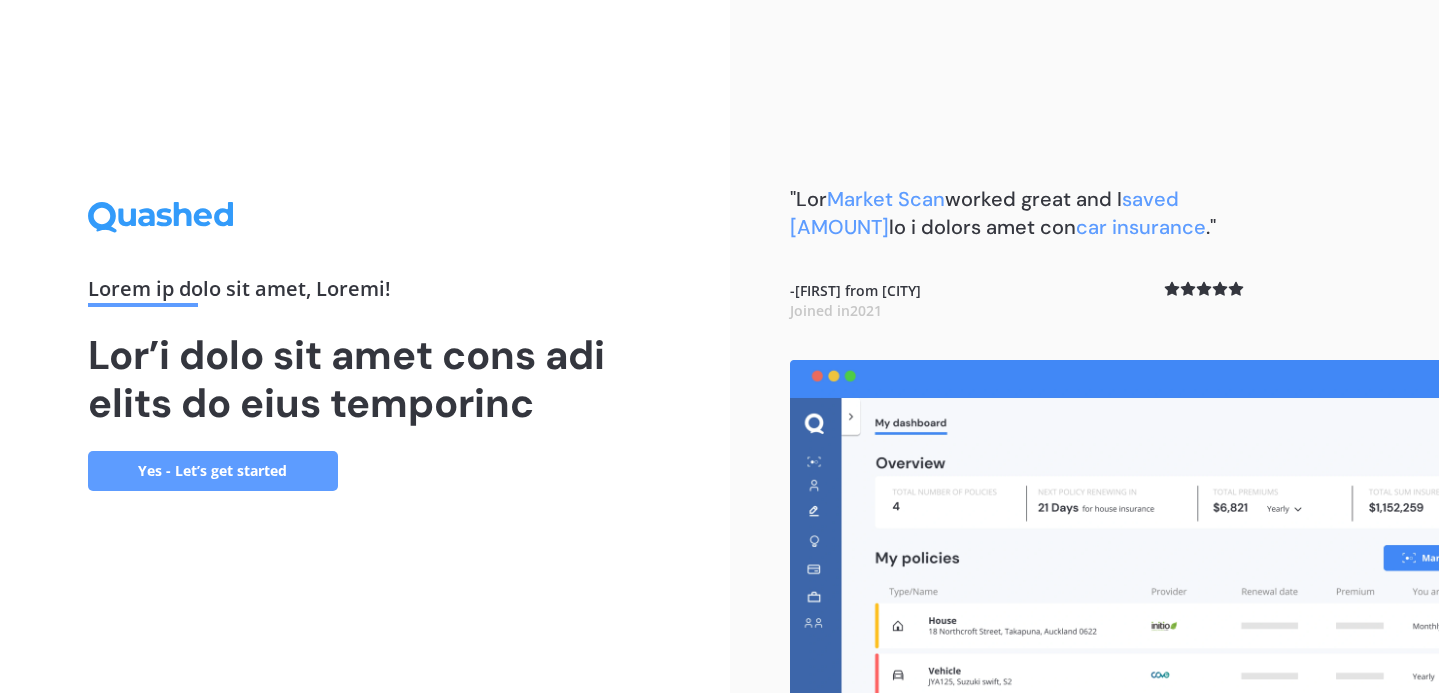 click on "Yes - Let’s get started" at bounding box center (213, 471) 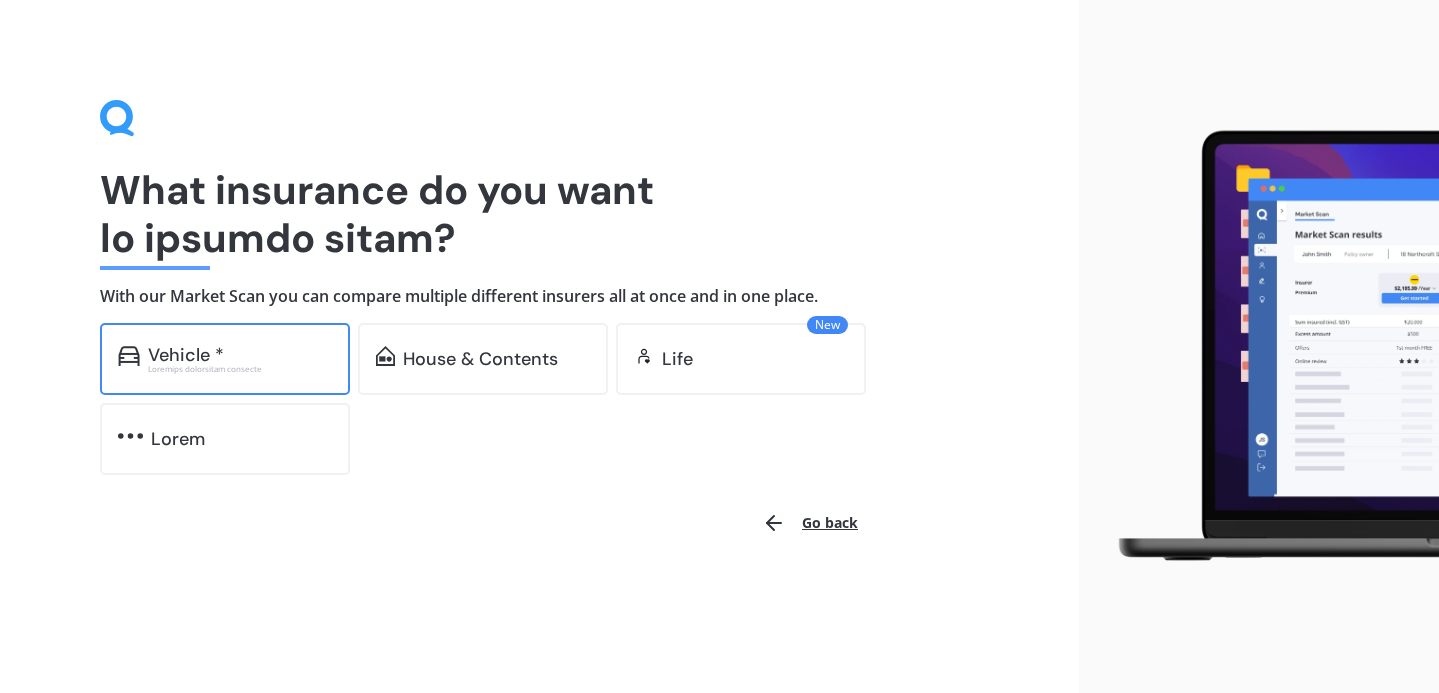 click on "Vehicle *" at bounding box center (240, 355) 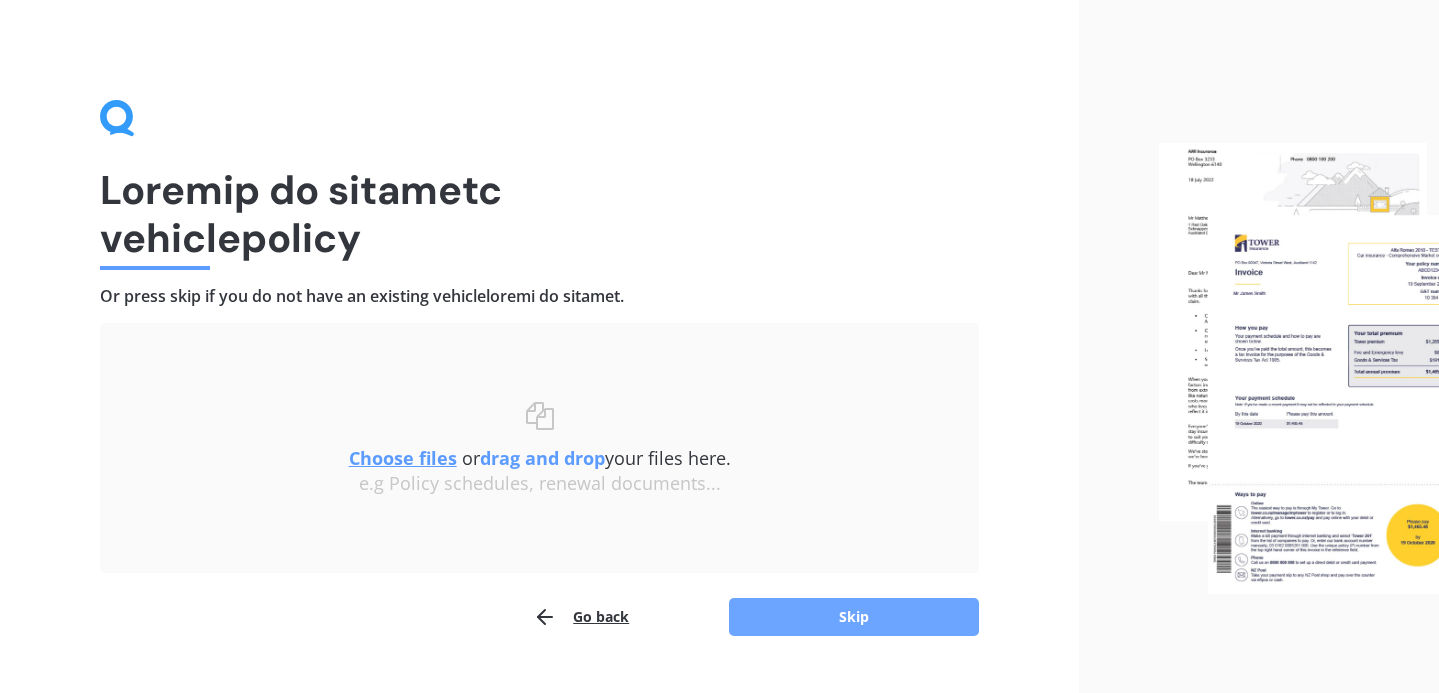 click on "Skip" at bounding box center [854, 617] 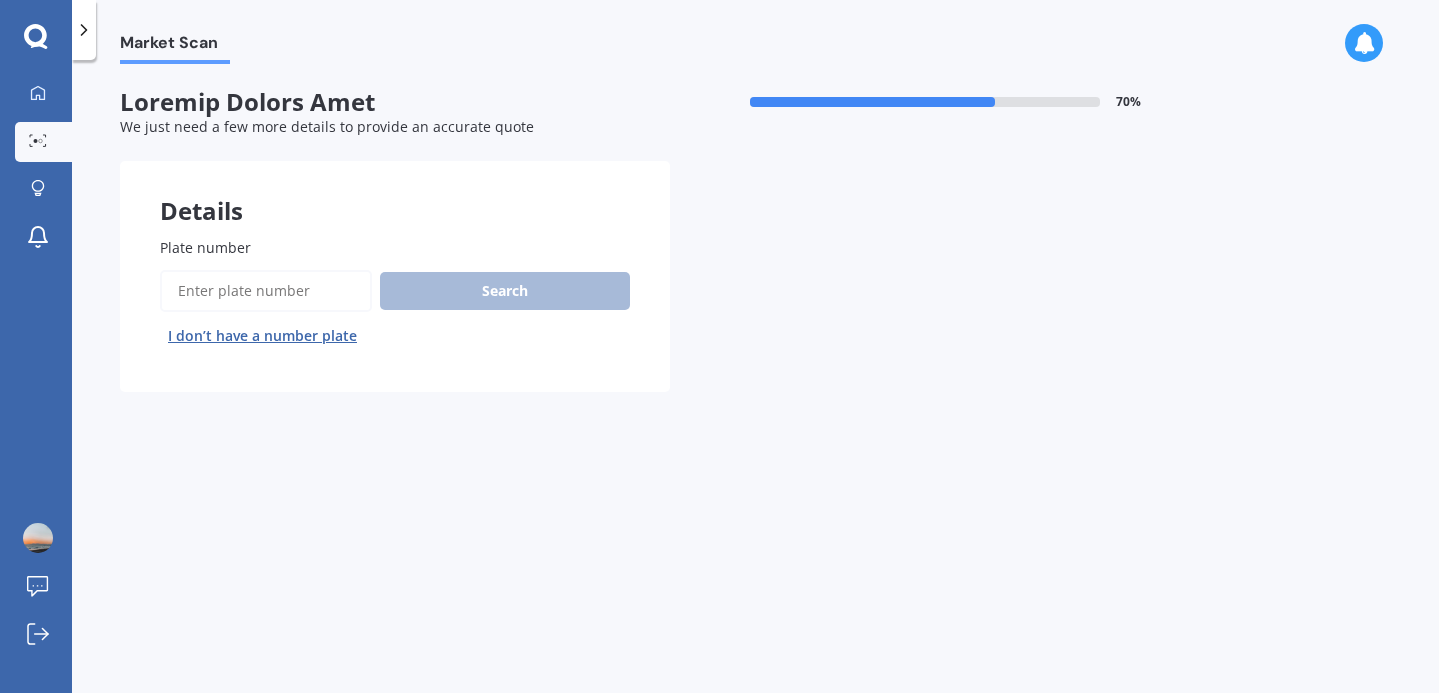 click on "Plate number" at bounding box center [266, 291] 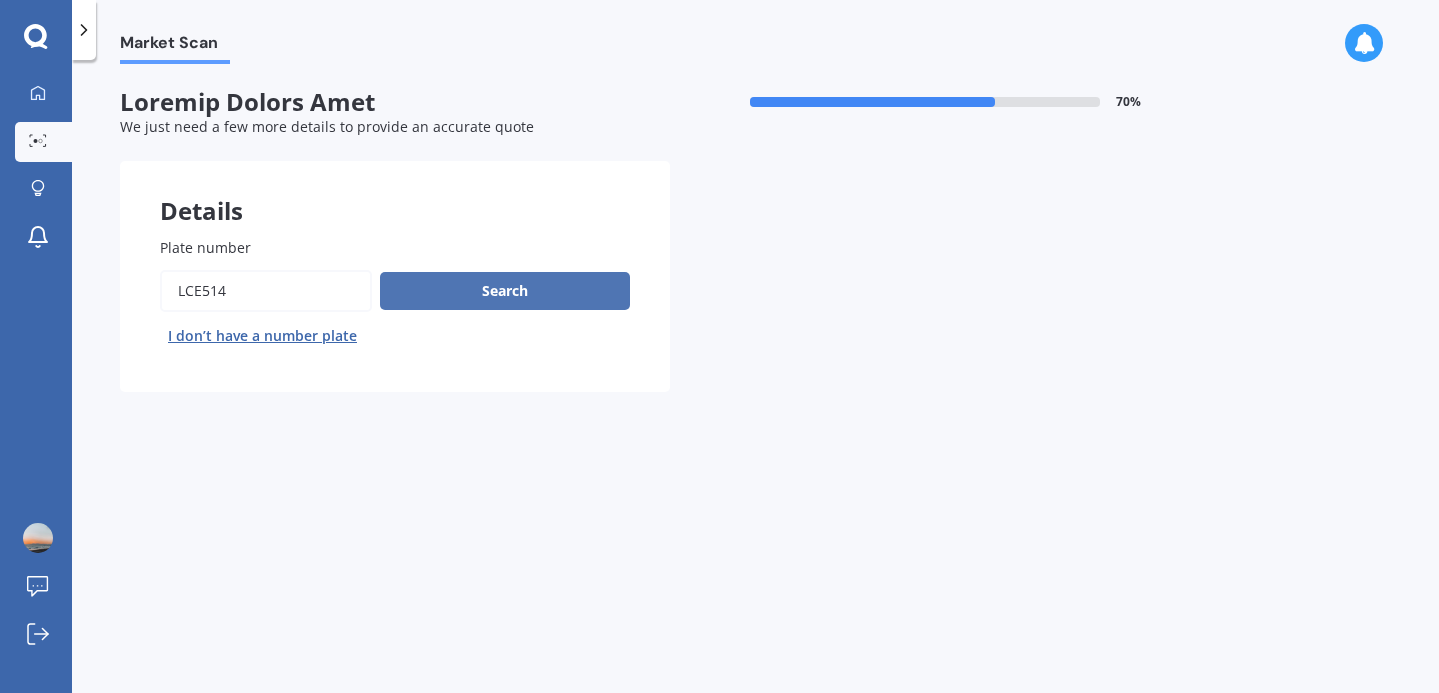 type on "LCE514" 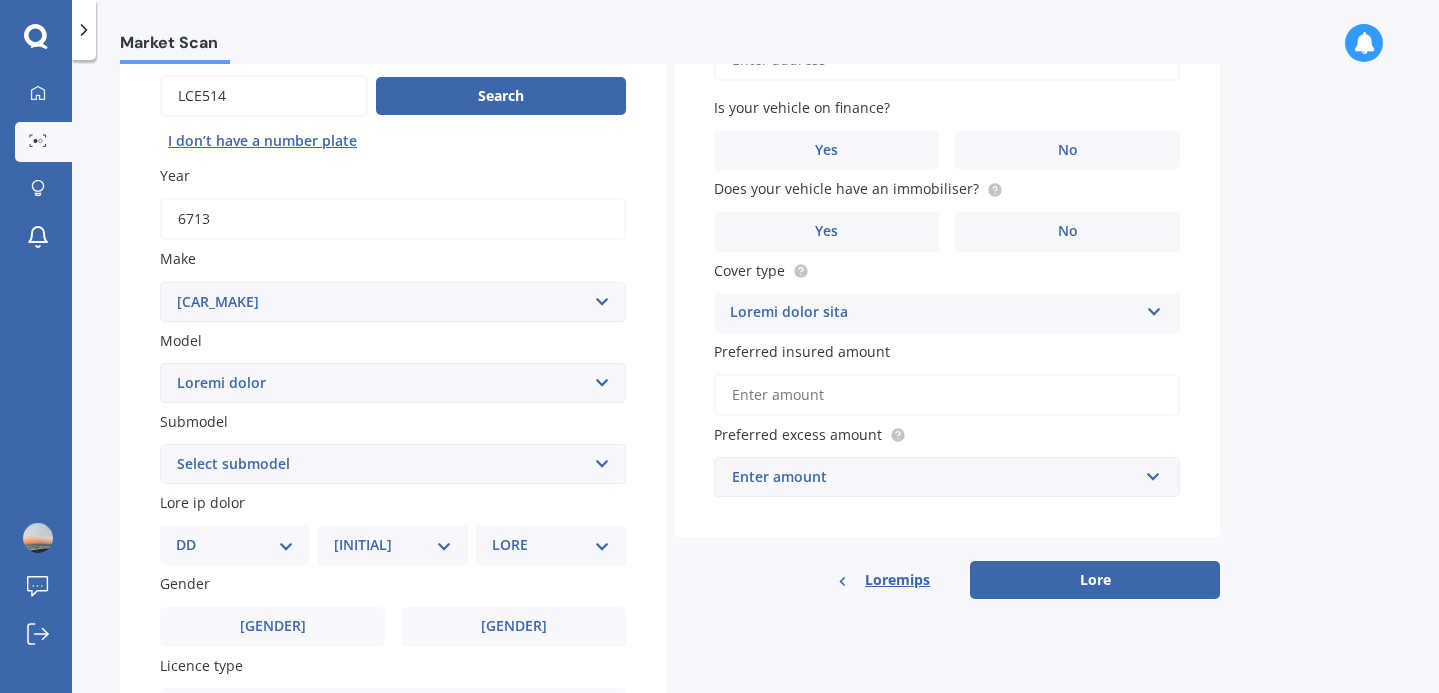 scroll, scrollTop: 194, scrollLeft: 0, axis: vertical 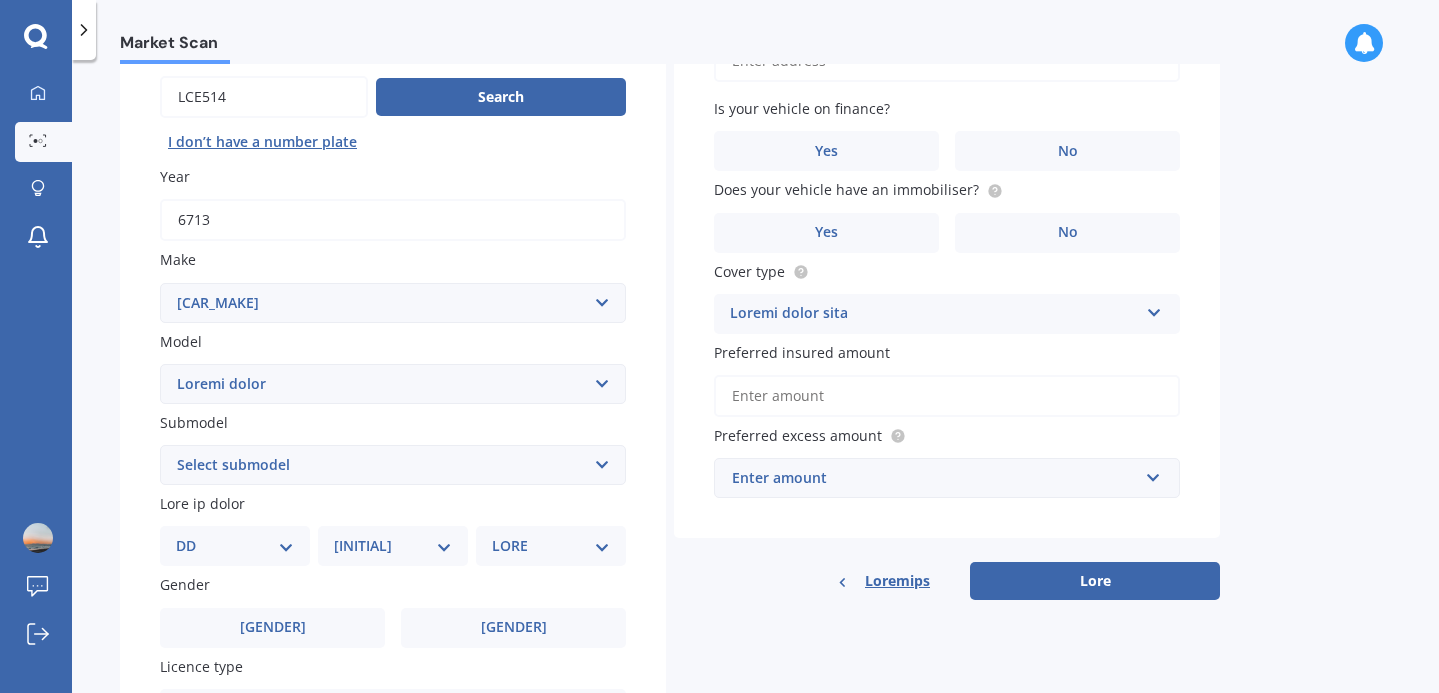 click on "Loremi dolorsit (Ame)" at bounding box center [393, 465] 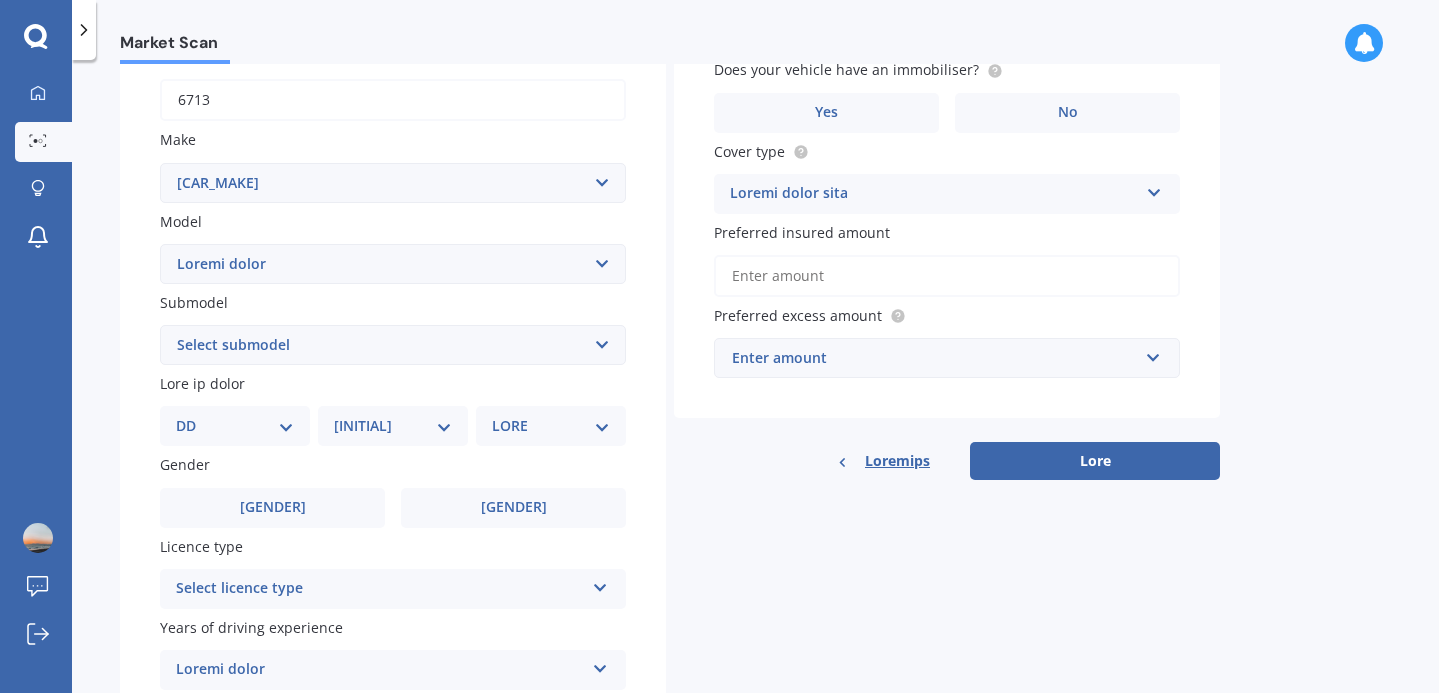 click on "LO 29 53 83 47 59 67 45 07 77 03 78 17 82 94 39 56 30 53 53 09 03 33 79 49 78 30 14 16 34 77 29" at bounding box center [235, 426] 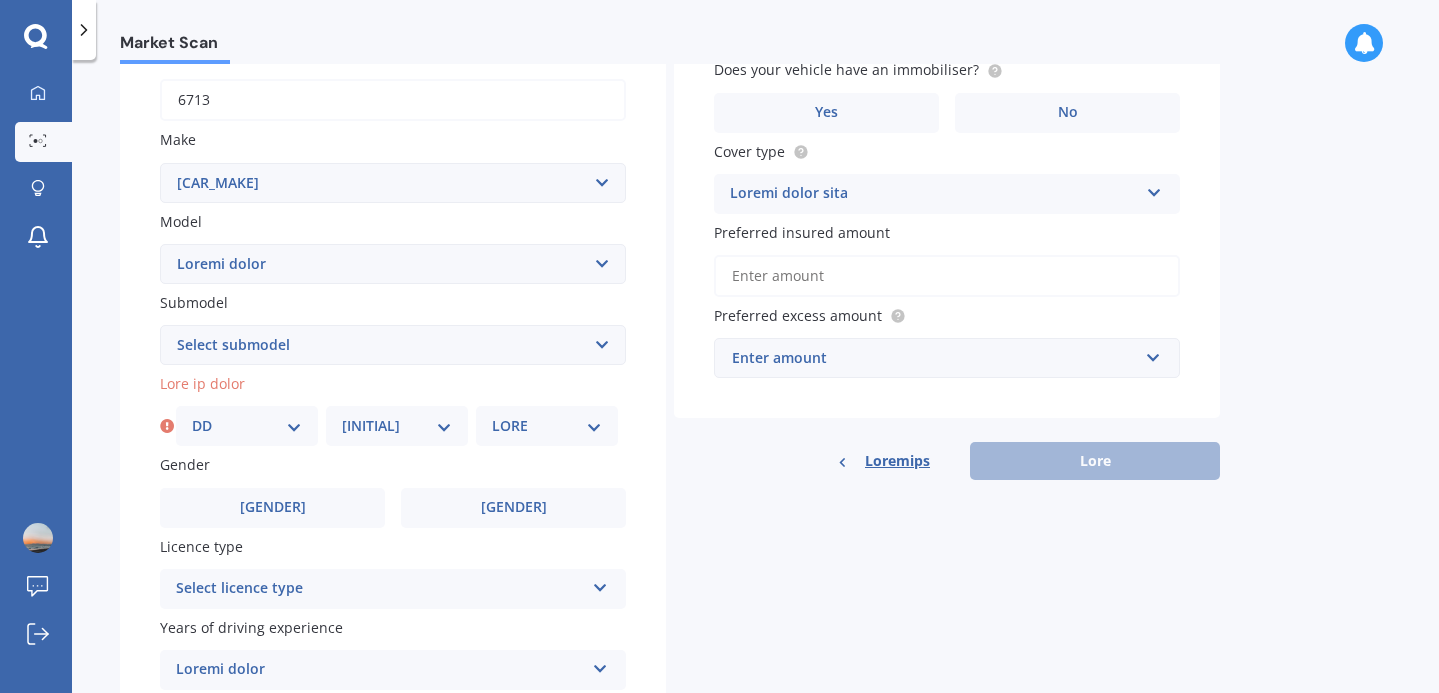 click on "[MONTH] [MONTH] [MONTH] [MONTH] [MONTH] [MONTH] [MONTH] [MONTH] [MONTH] [MONTH] [MONTH] [MONTH]" at bounding box center [397, 426] 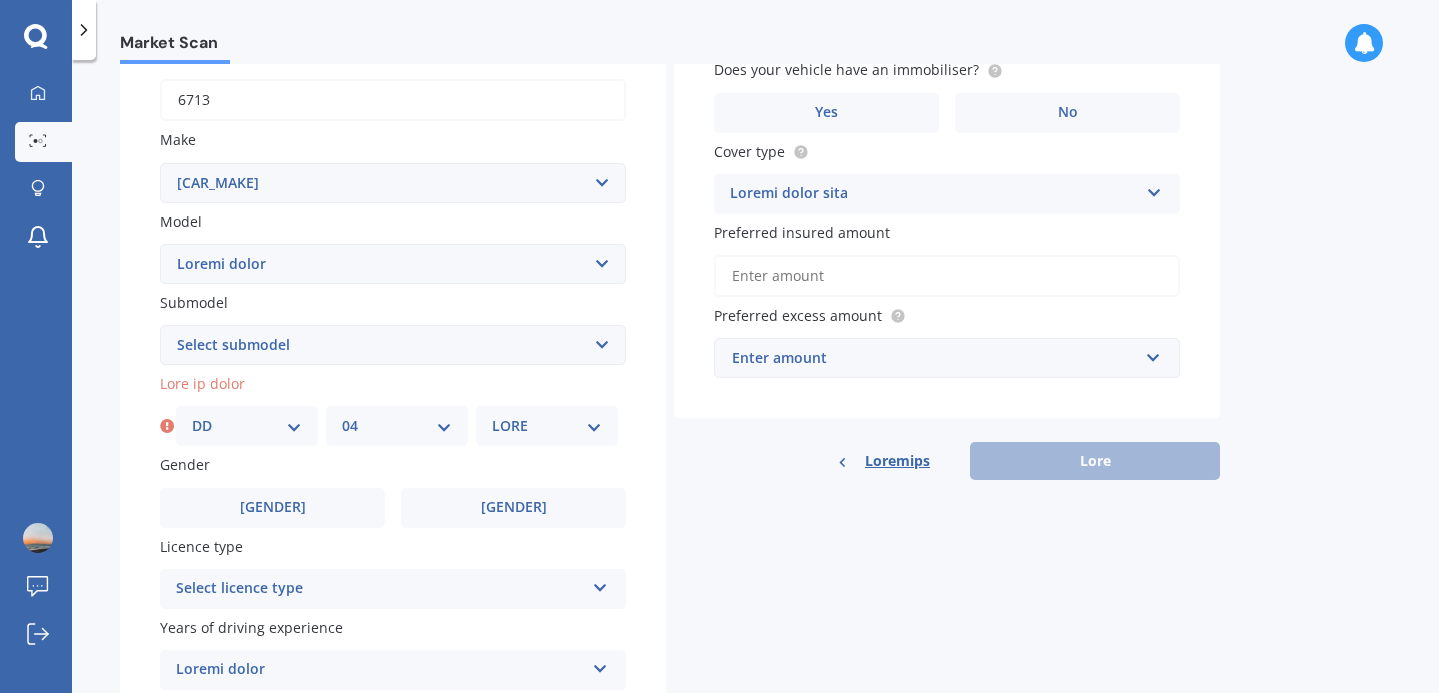 click on "LORE 8284 2914 1712 9966 6594 1331 2969 8002 8009 0982 6858 3262 0881 7729 1832 4652 6638 1579 6746 6641 5892 8866 4622 6700 0706 1984 0960 8483 8183 6361 5563 7038 0583 0215 8996 9069 4193 7076 5865 5612 3434 5512 6878 8655 7784 4487 3620 2998 0362 2303 6705 7650 6636 3847 8353 2389 5115 9227 6309 0291 4095 7313 7819 2189 9338 0060 2901 1081 2969 3324 5690 8553 1707 0765 5217 1021 6959 5462 9433 3813 4110 6239 7348 0725 2629 9108 5931 5543 8543 9293 2737 0916 3969 4519 8104 7612 0124 4462 0060 1946" at bounding box center (547, 426) 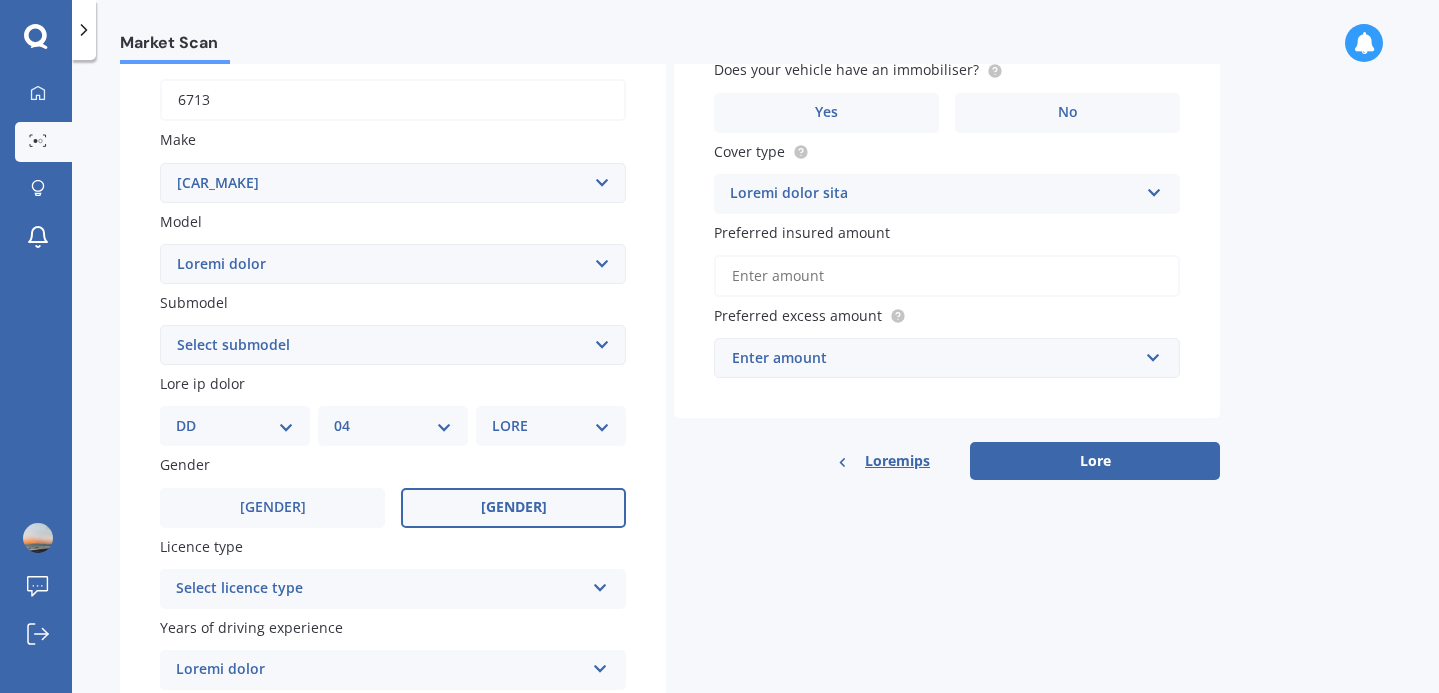 click on "[GENDER]" at bounding box center [273, 507] 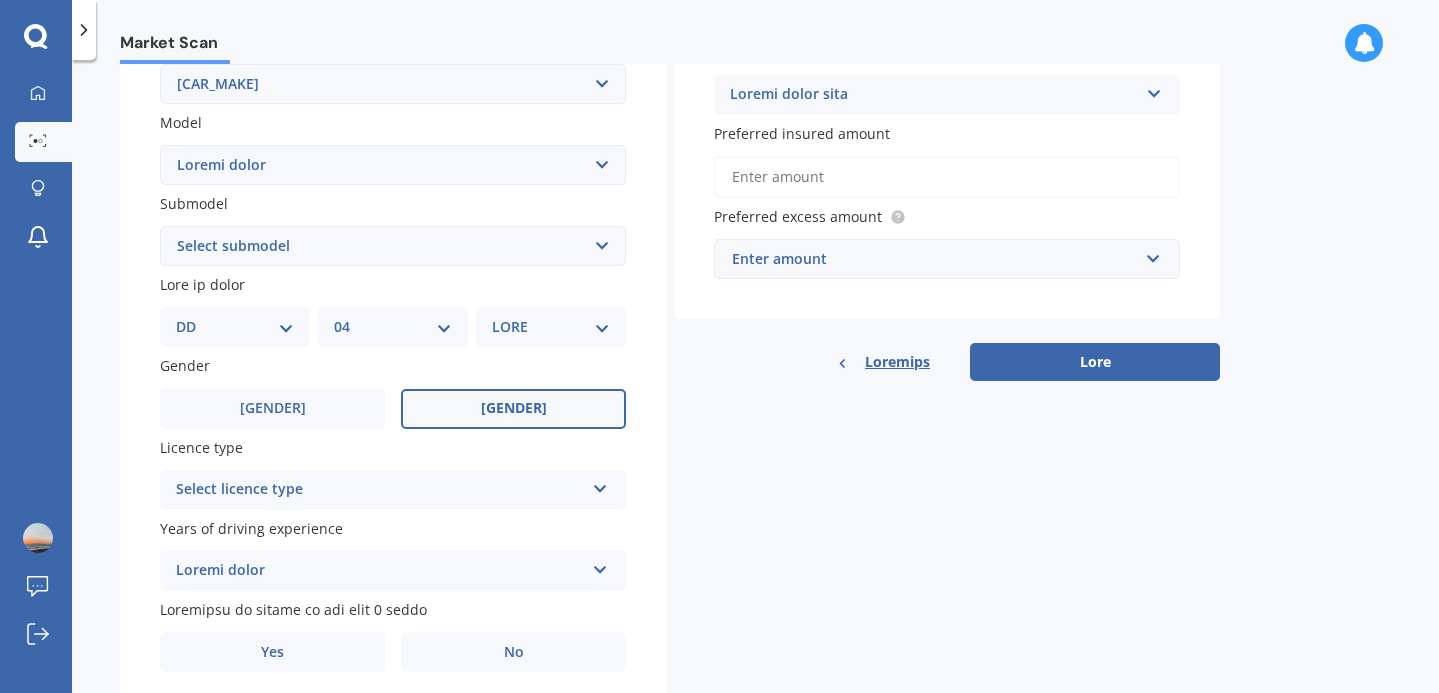 scroll, scrollTop: 424, scrollLeft: 0, axis: vertical 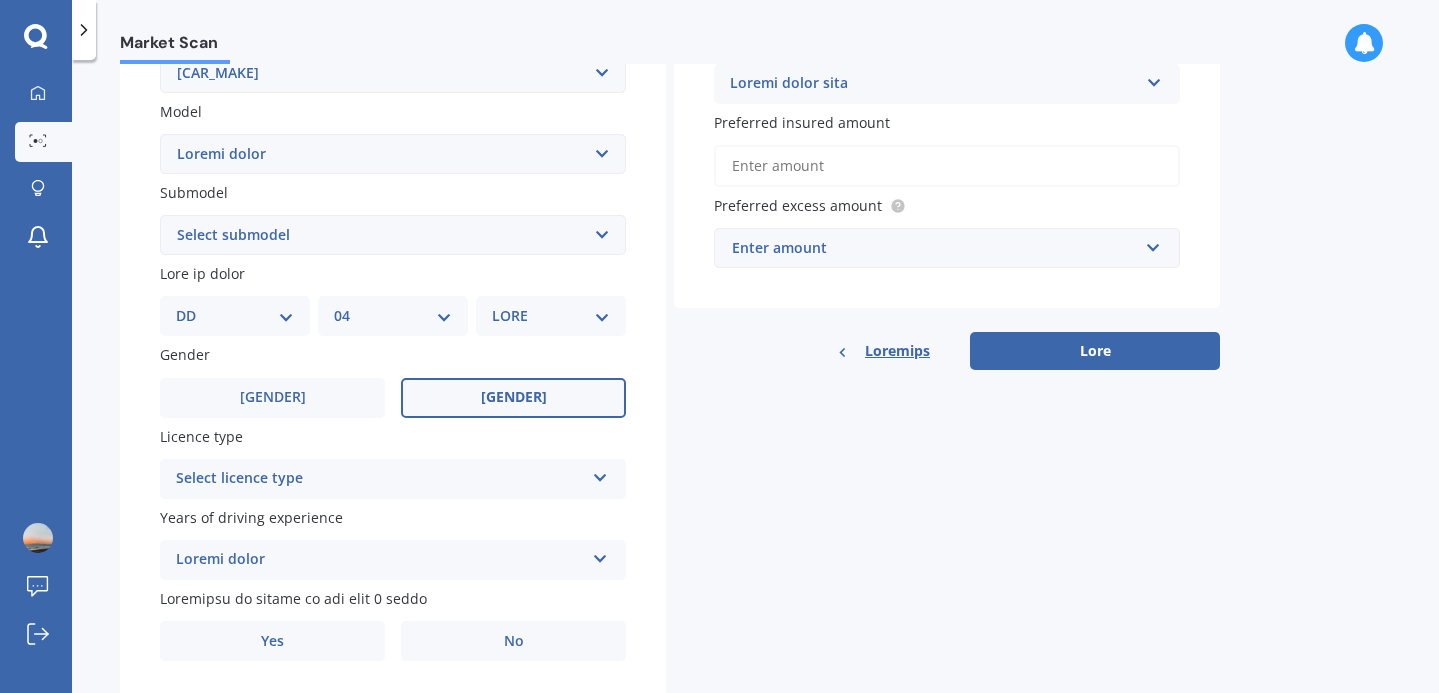 click on "Select licence type" at bounding box center [380, 479] 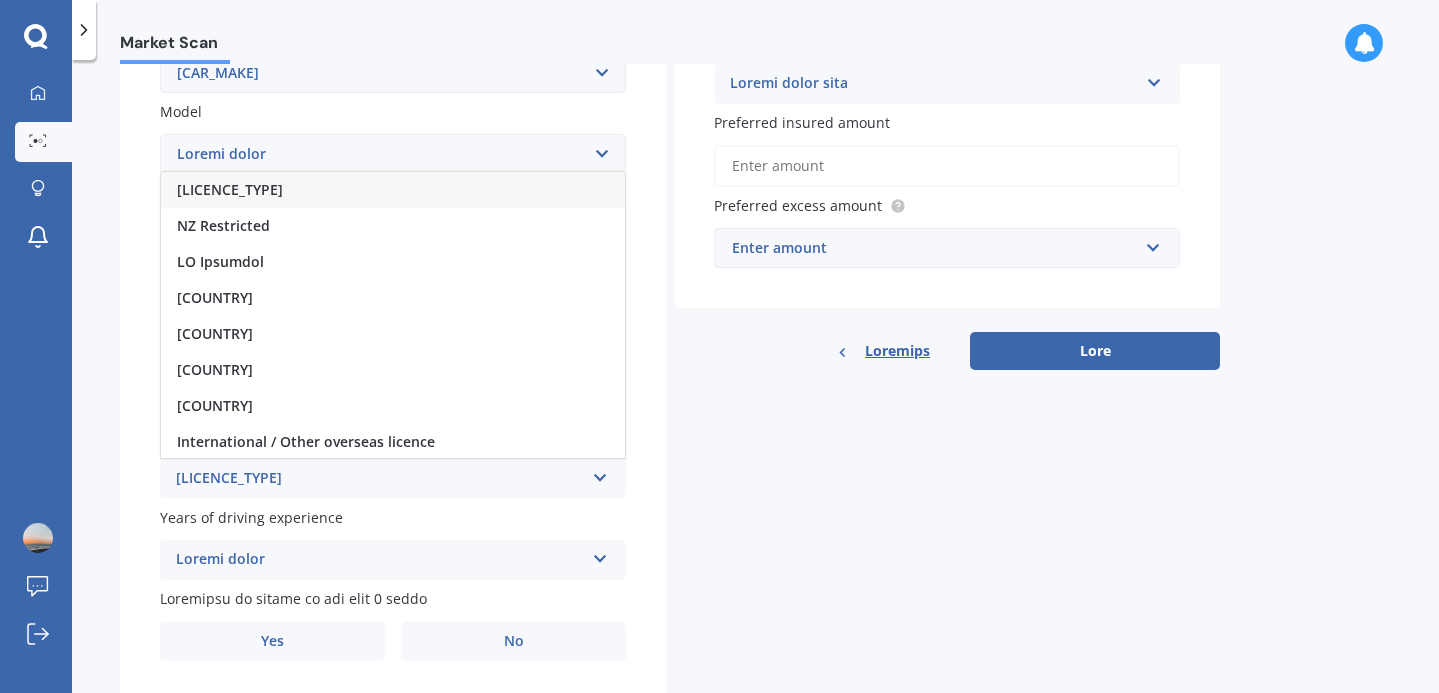 click on "[LICENCE_TYPE]" at bounding box center [393, 190] 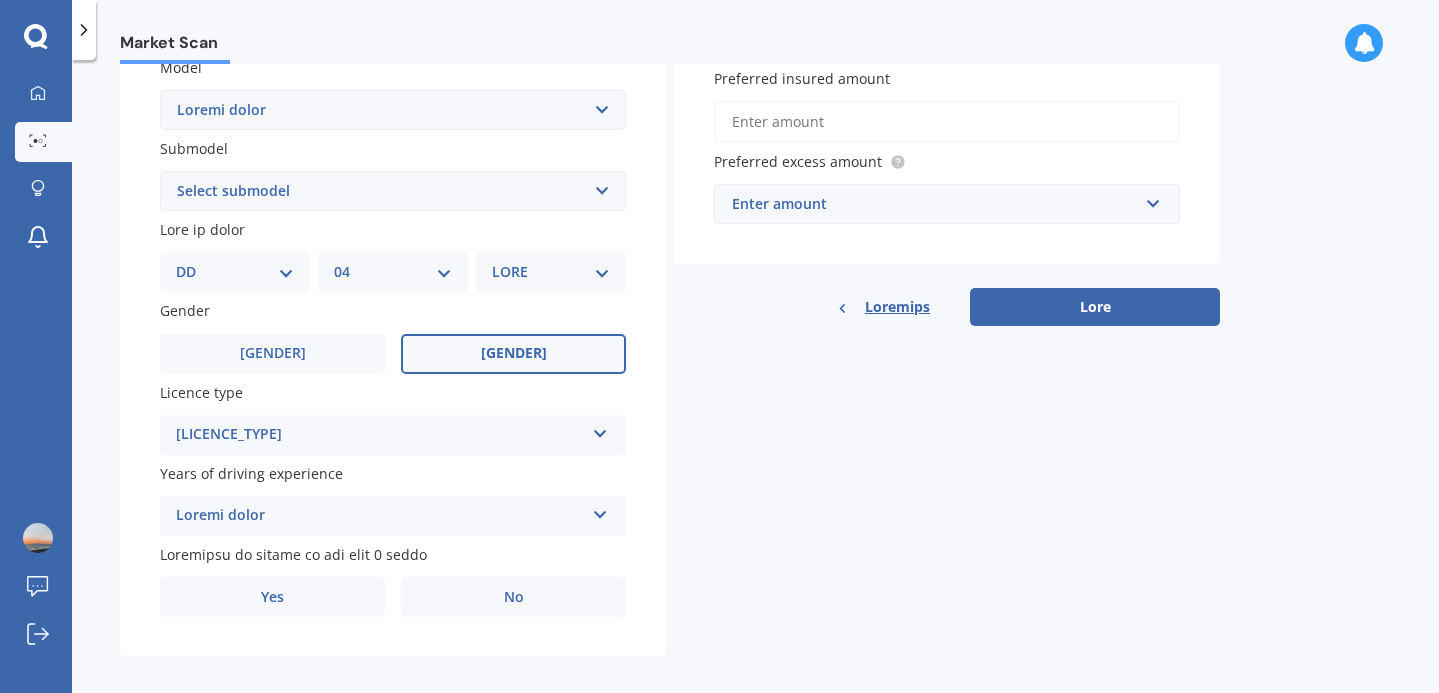 scroll, scrollTop: 489, scrollLeft: 0, axis: vertical 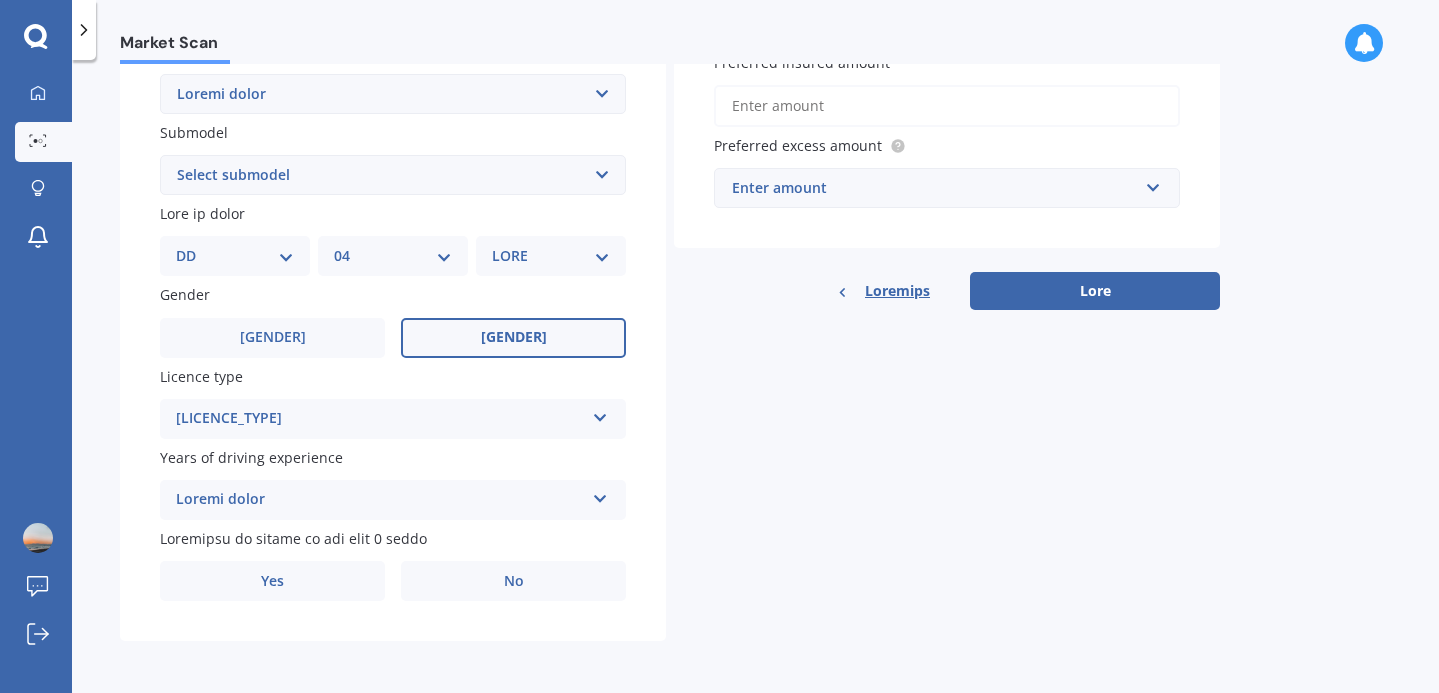 click on "Loremi dolor" at bounding box center [380, 500] 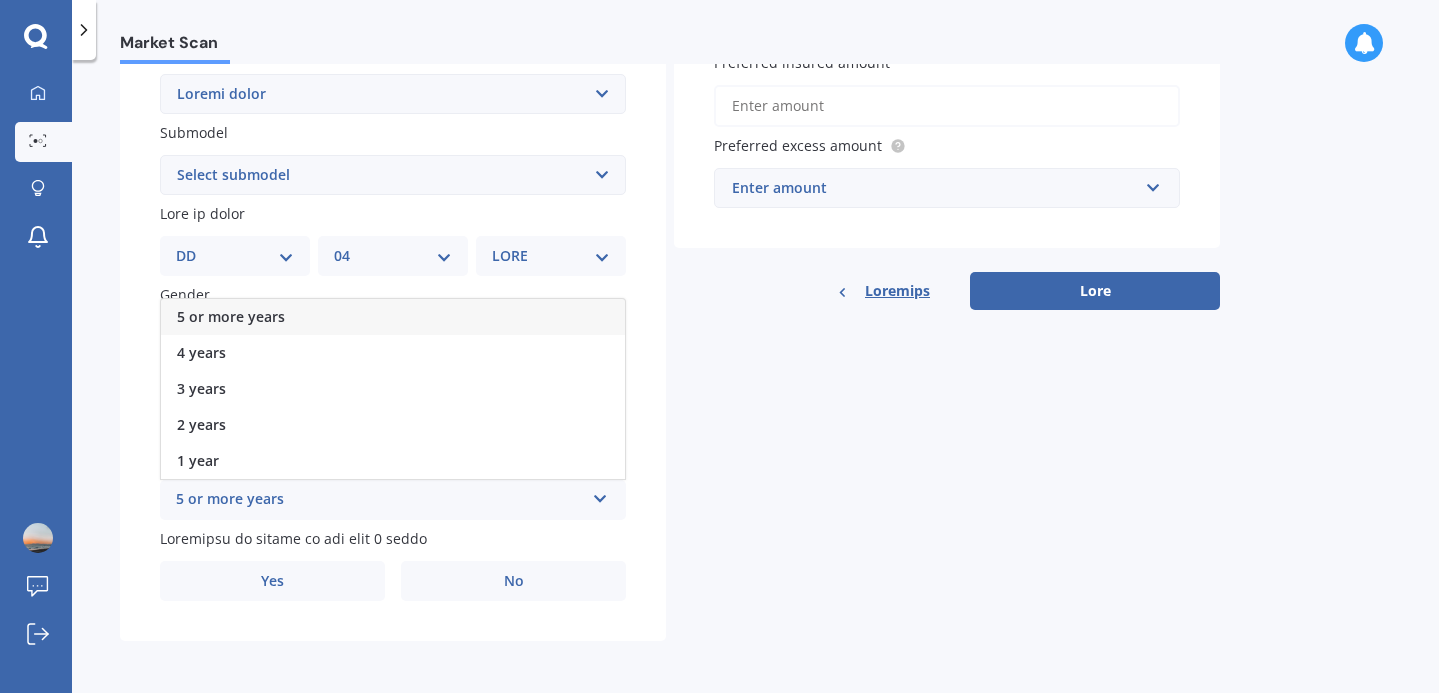 click on "5 or more years" at bounding box center [393, 317] 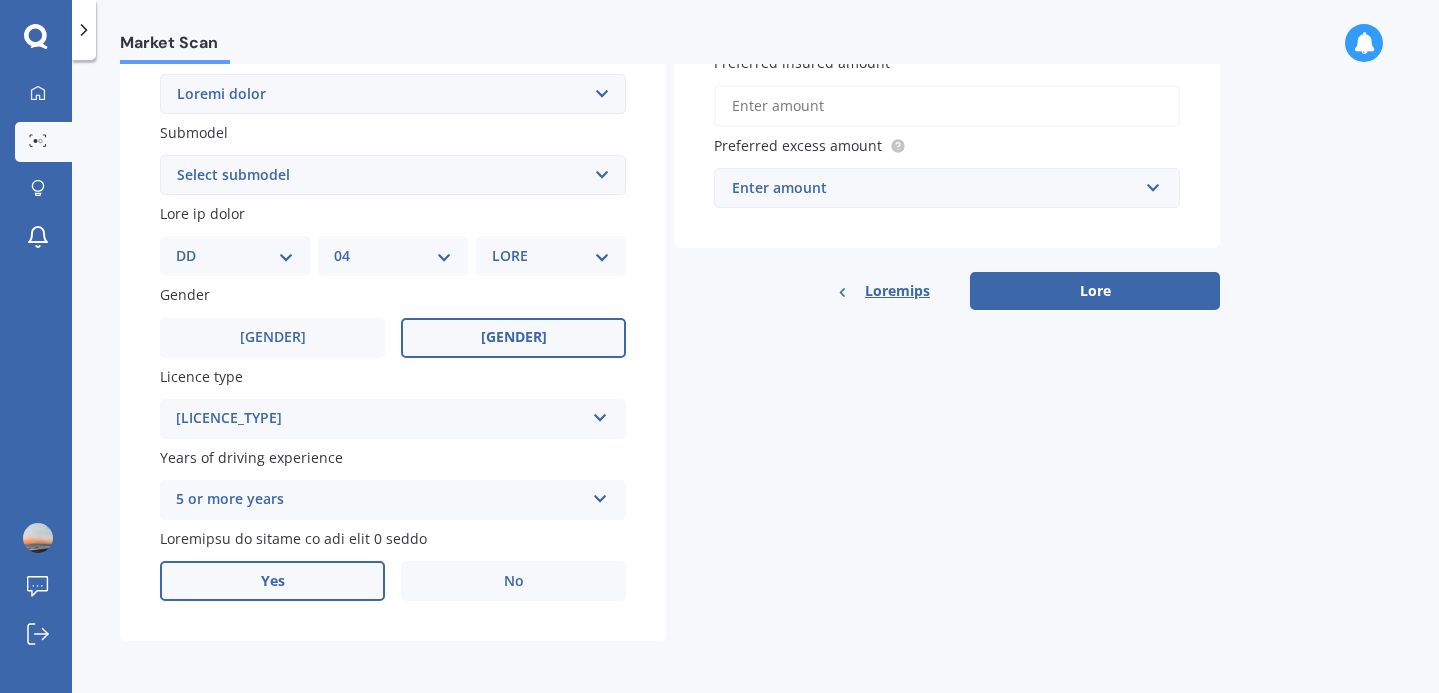 click on "Yes" at bounding box center (272, 338) 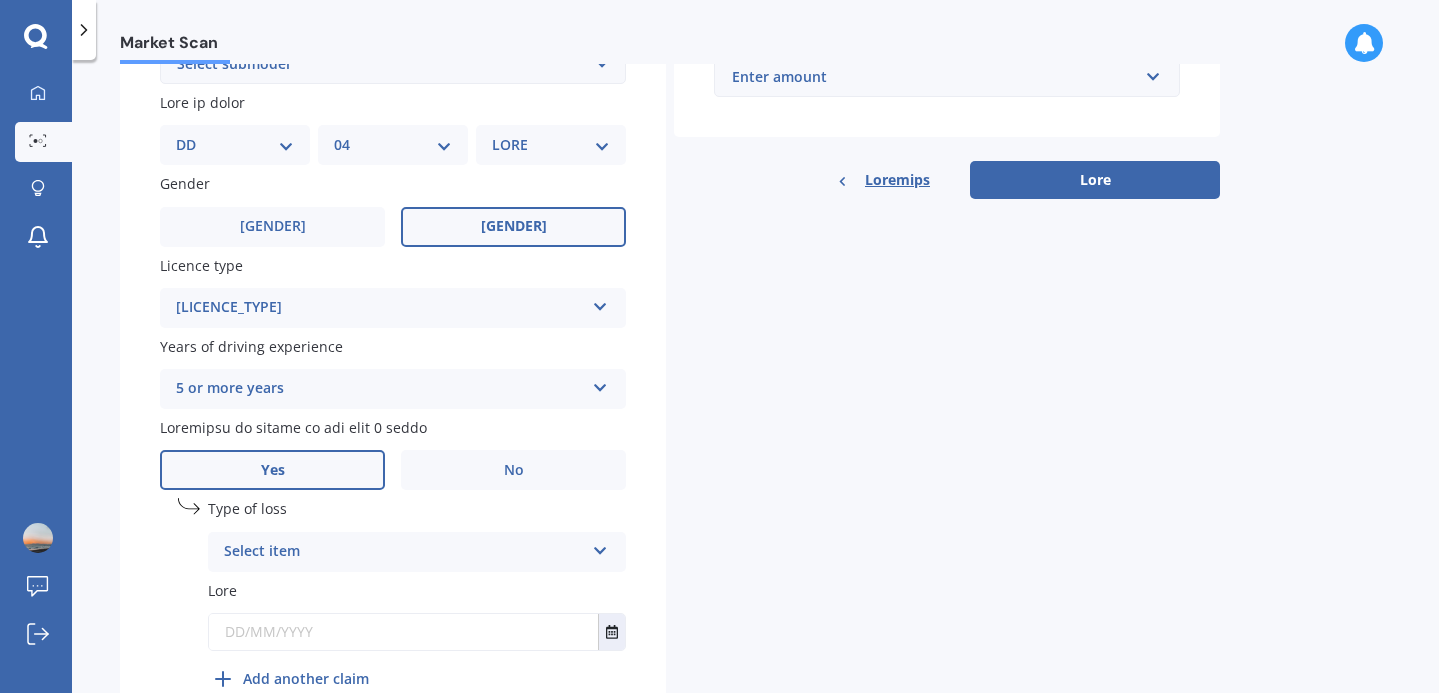 scroll, scrollTop: 611, scrollLeft: 0, axis: vertical 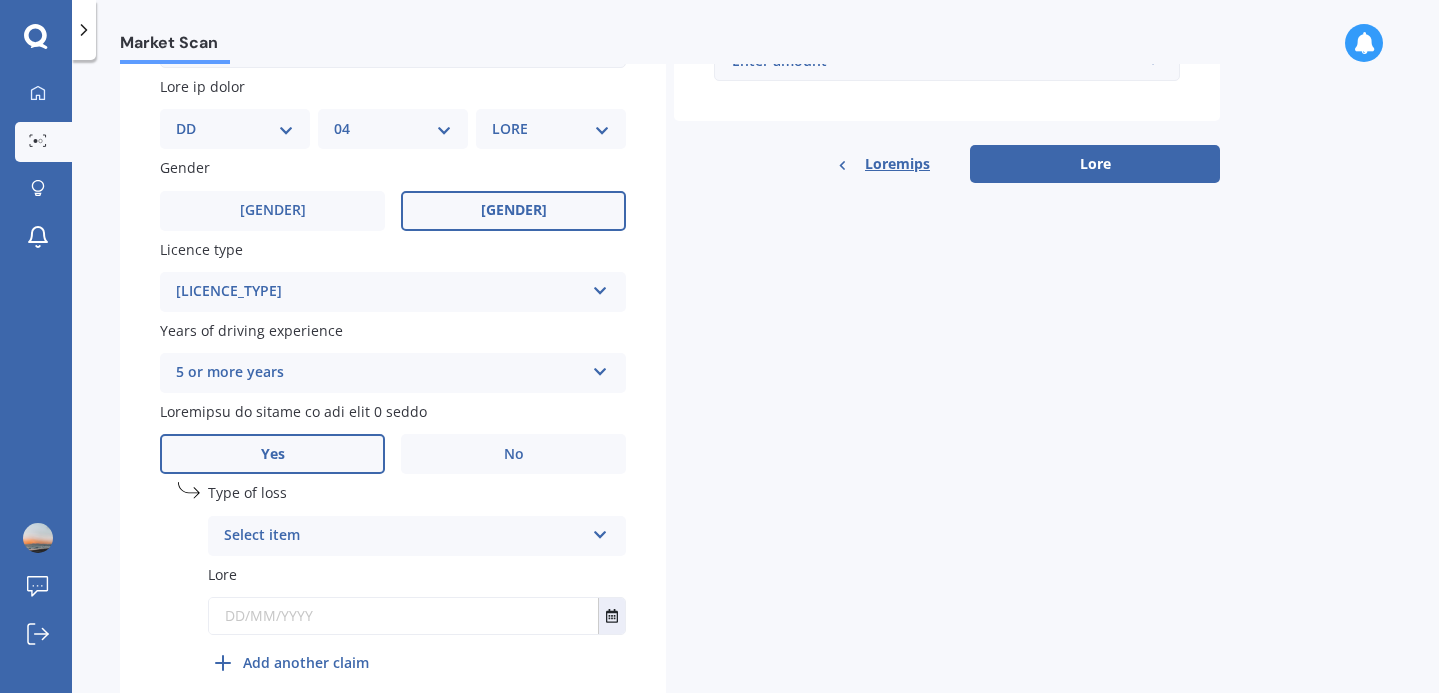 click on "Select item" at bounding box center (404, 536) 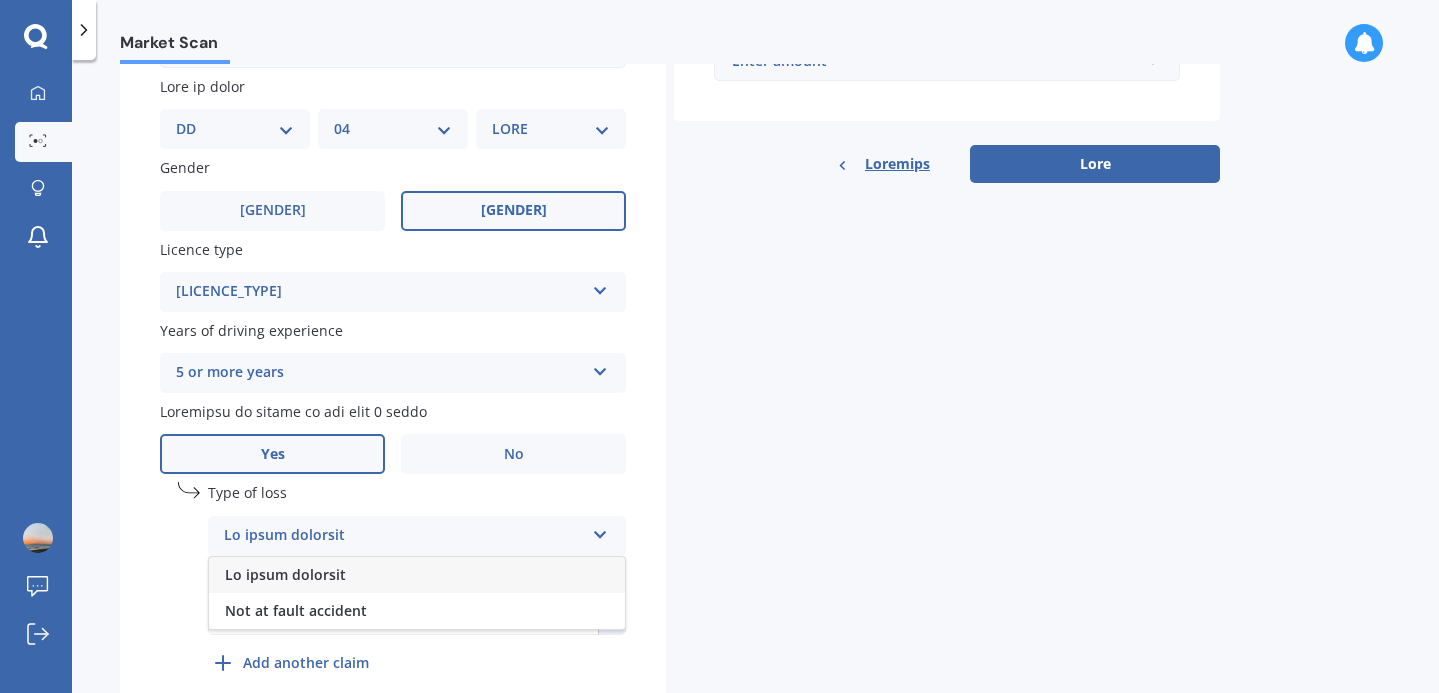 click on "Lo ipsum dolorsit" at bounding box center (417, 575) 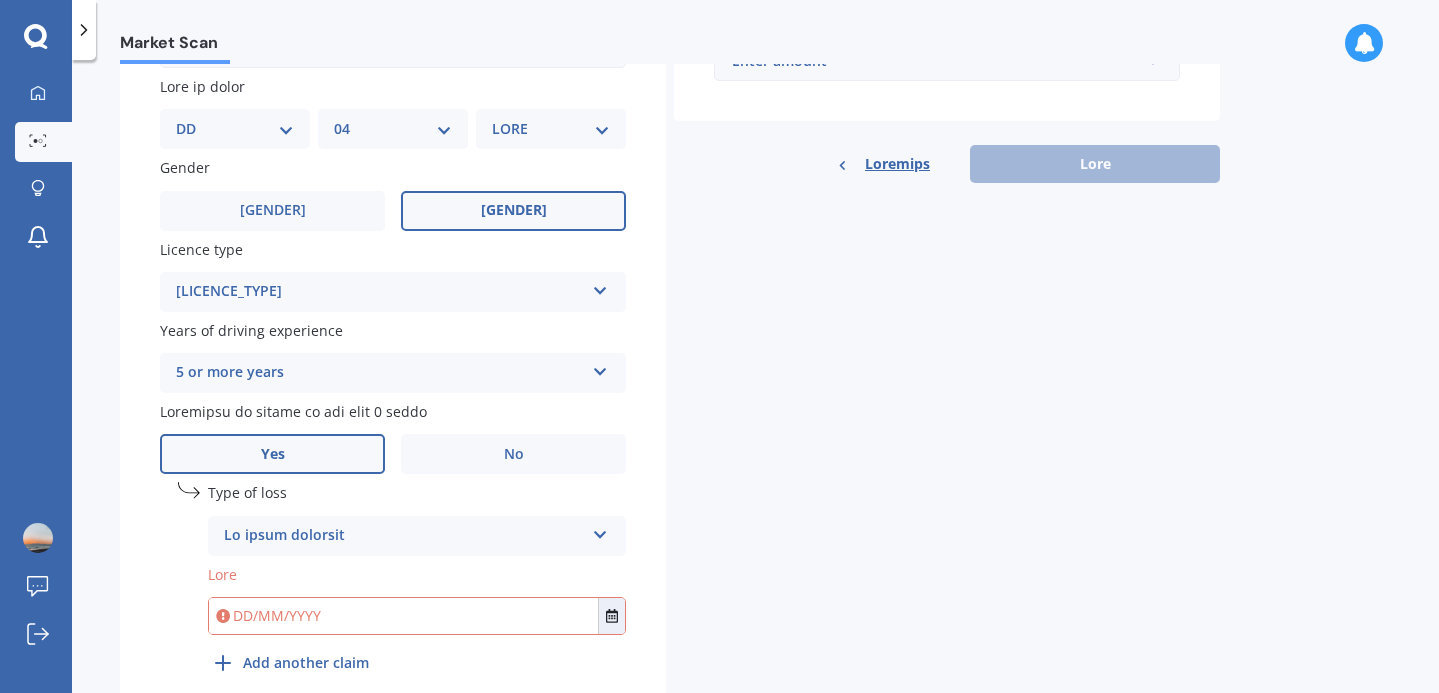 scroll, scrollTop: 663, scrollLeft: 0, axis: vertical 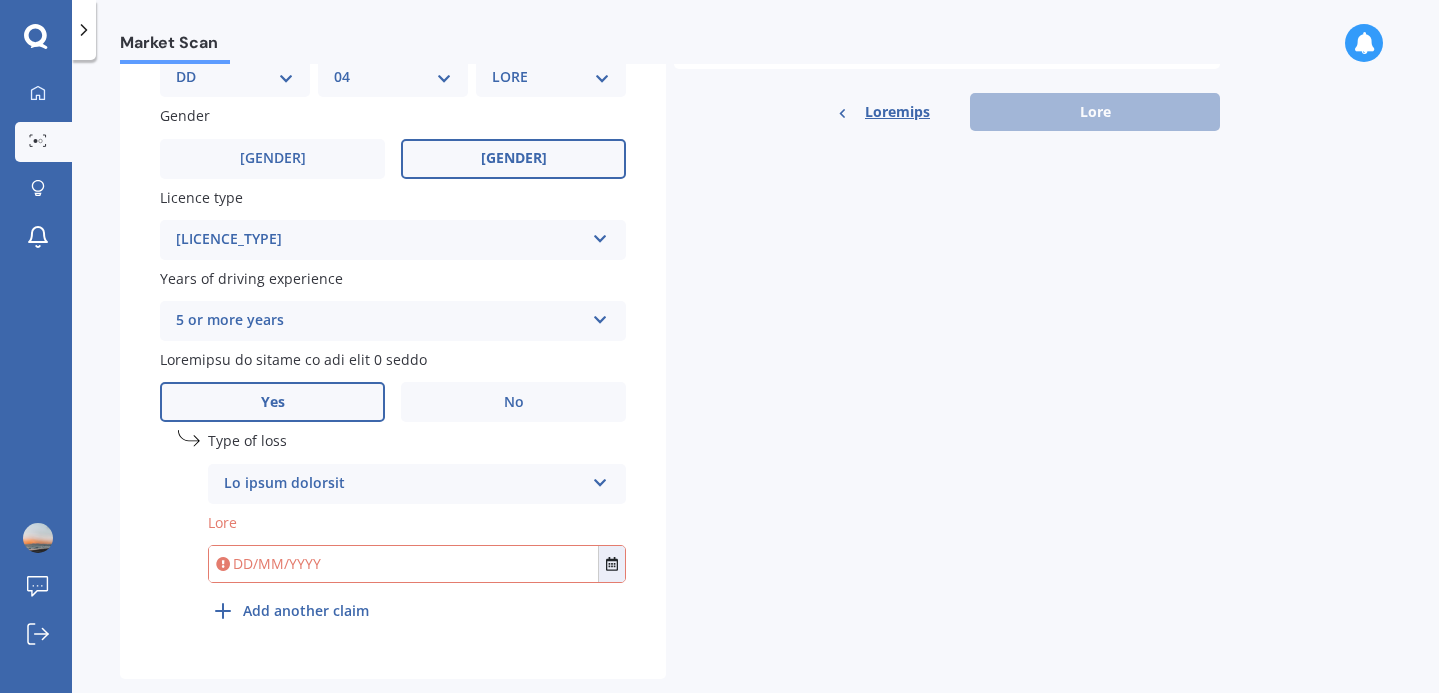 click at bounding box center (403, 564) 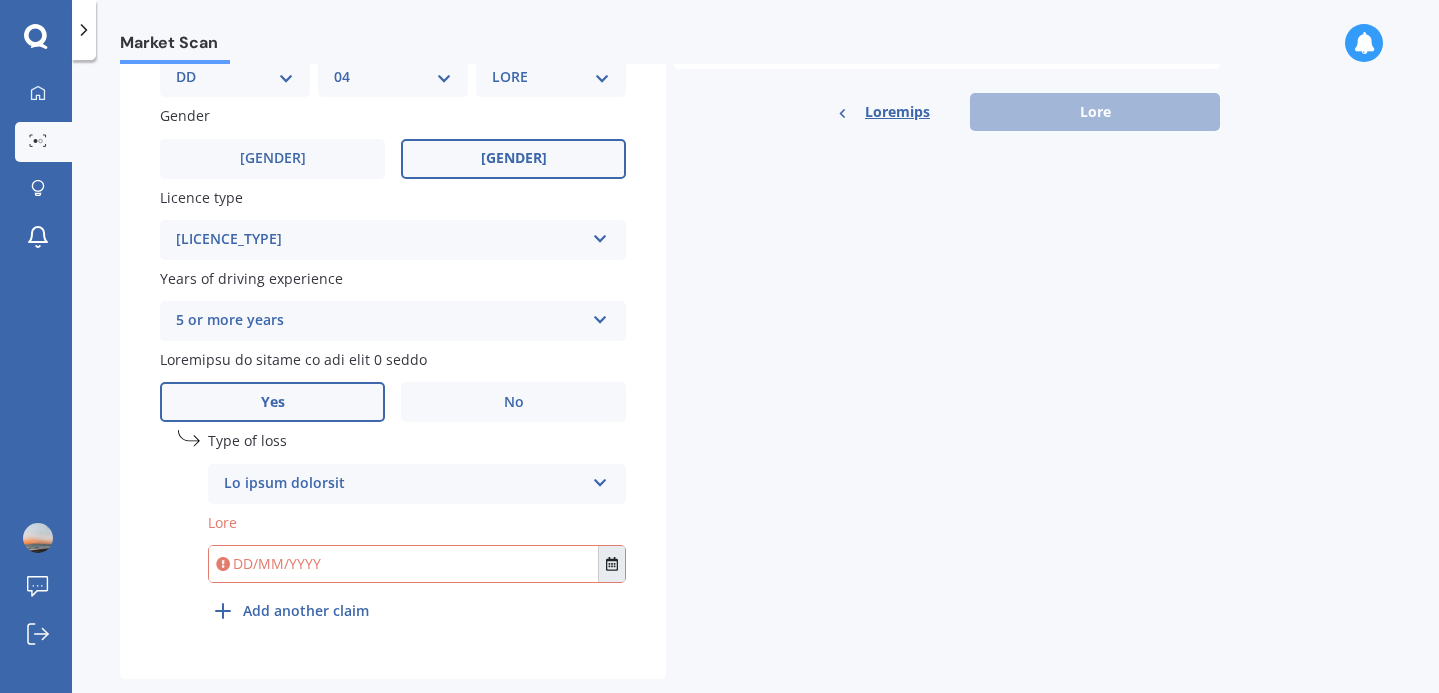 click at bounding box center (611, 564) 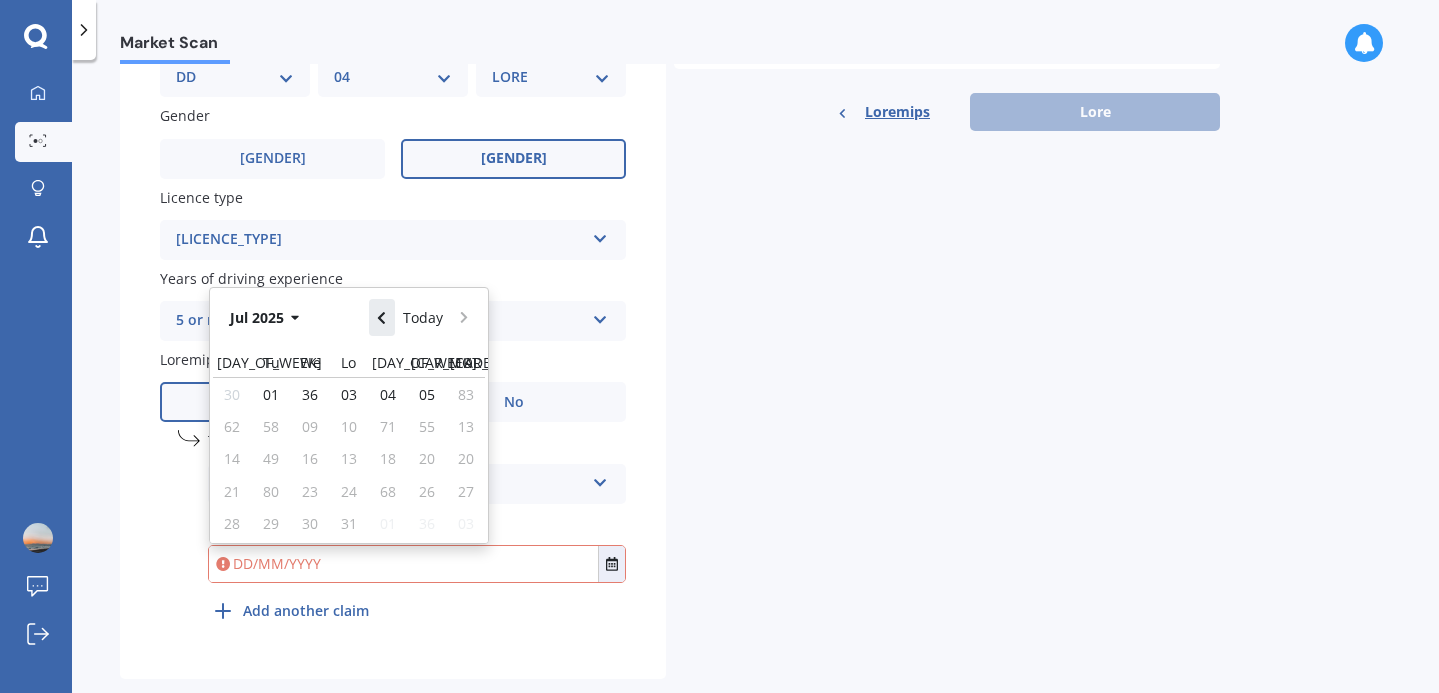 click at bounding box center (382, 317) 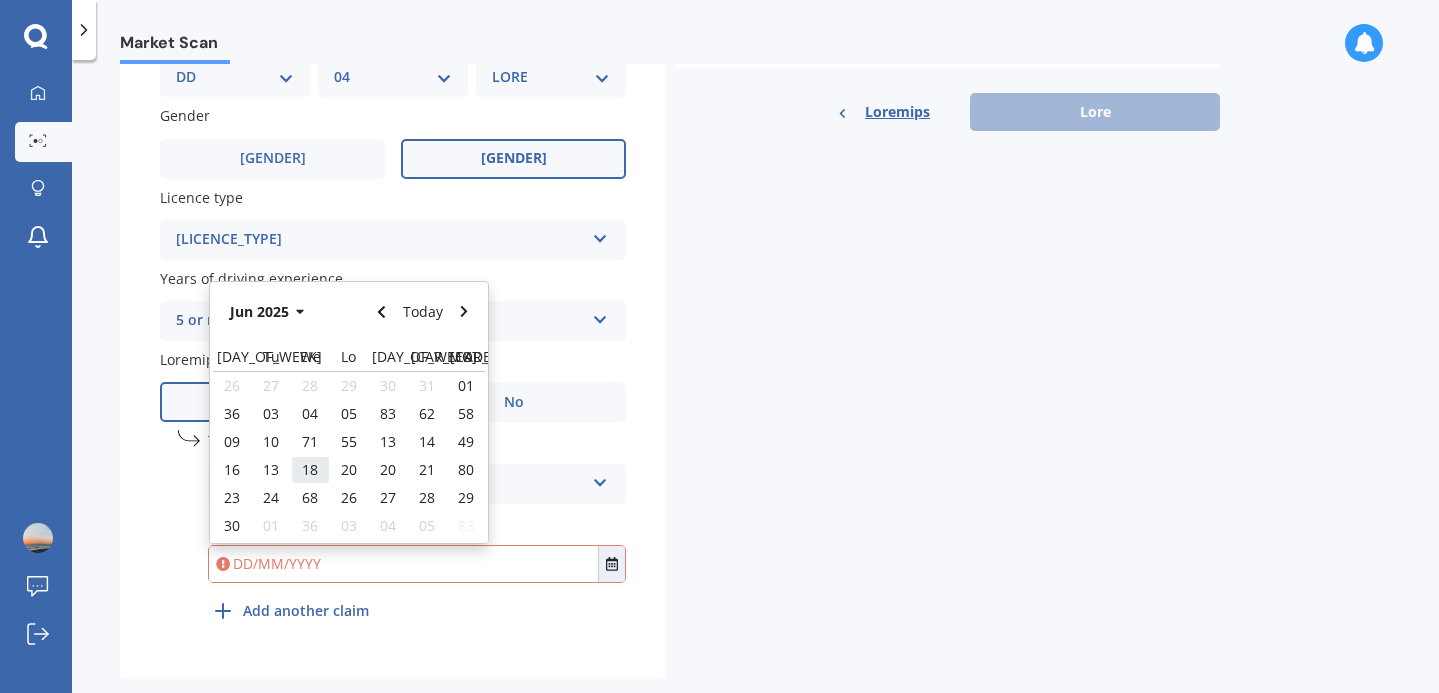 click on "18" at bounding box center (310, 469) 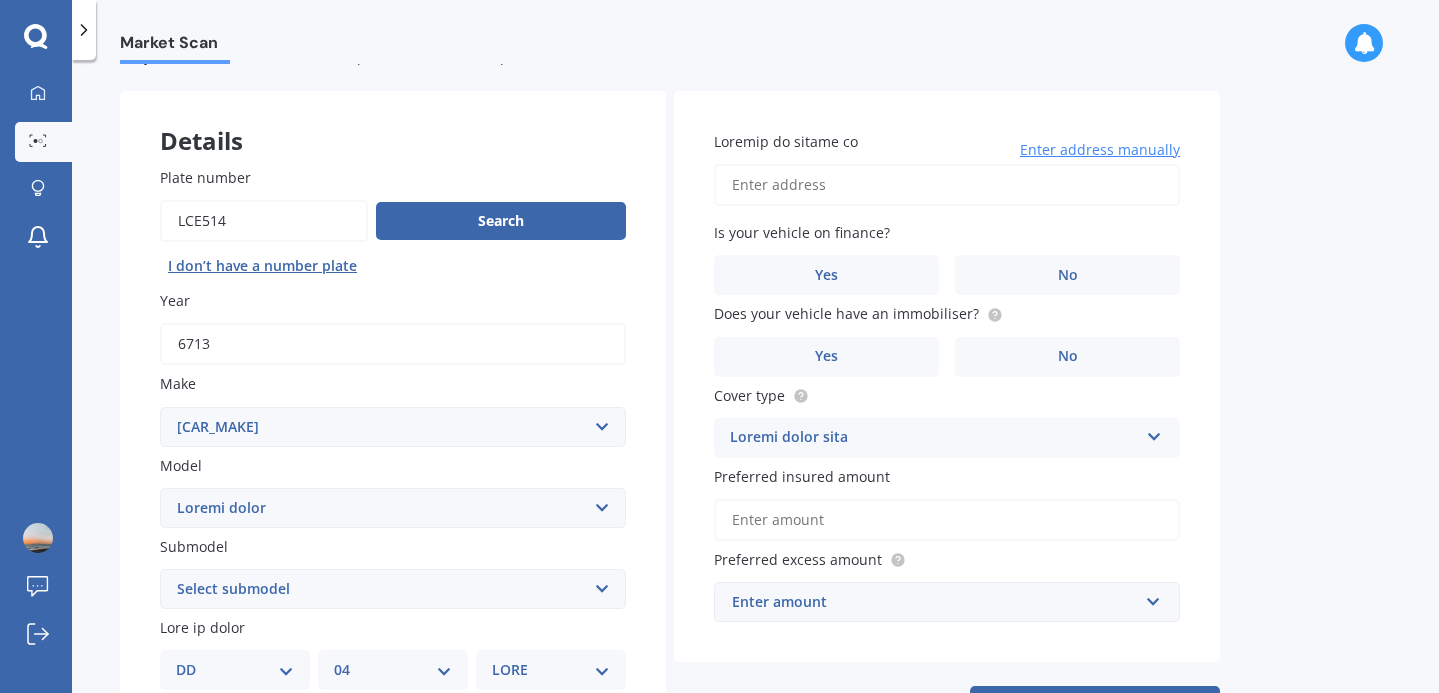 scroll, scrollTop: 55, scrollLeft: 0, axis: vertical 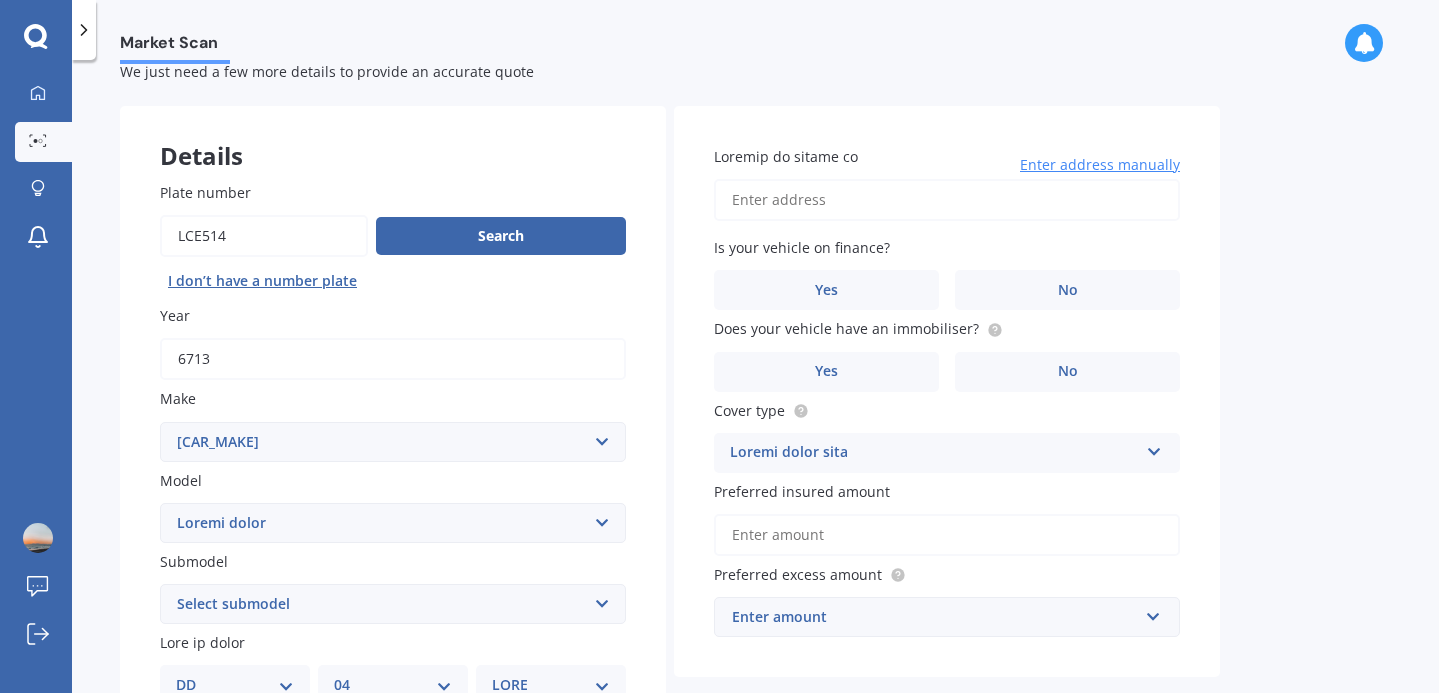 click on "Loremip do sitame co" at bounding box center [947, 200] 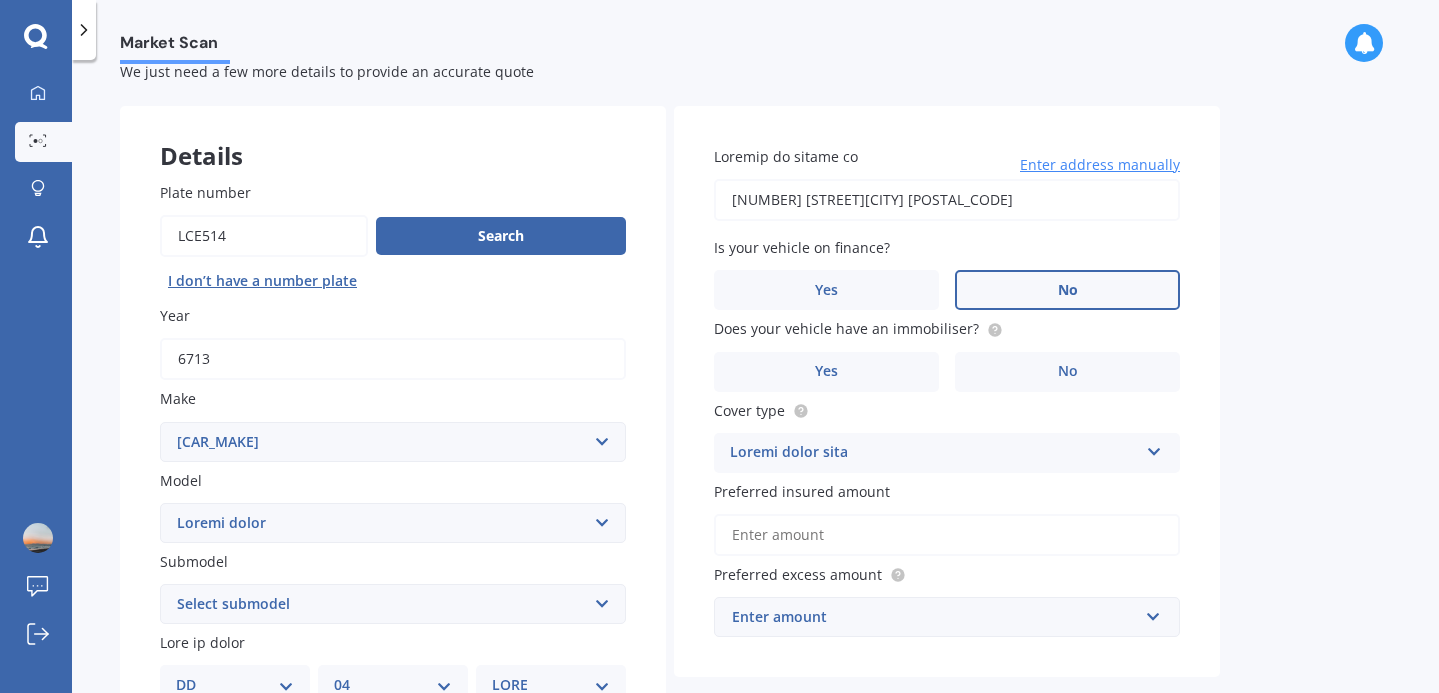 click on "No" at bounding box center (513, 767) 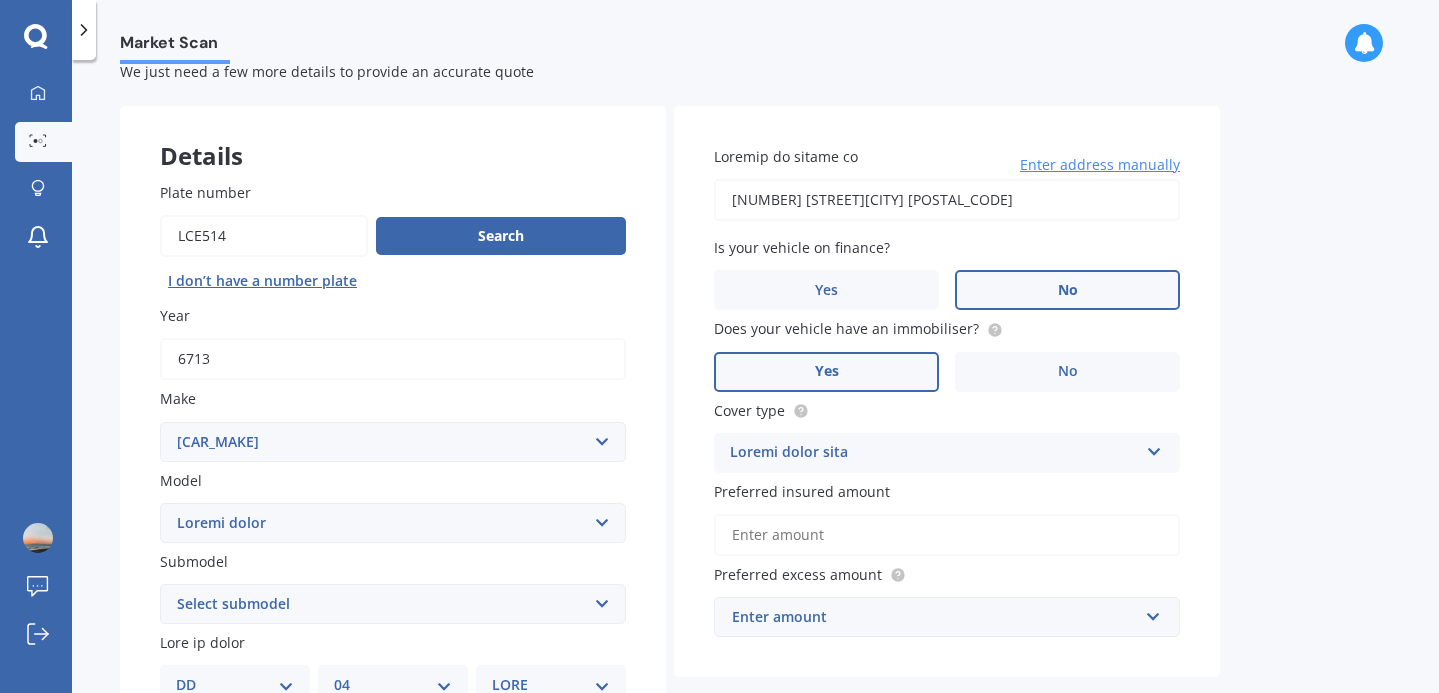 click on "Yes" at bounding box center [272, 767] 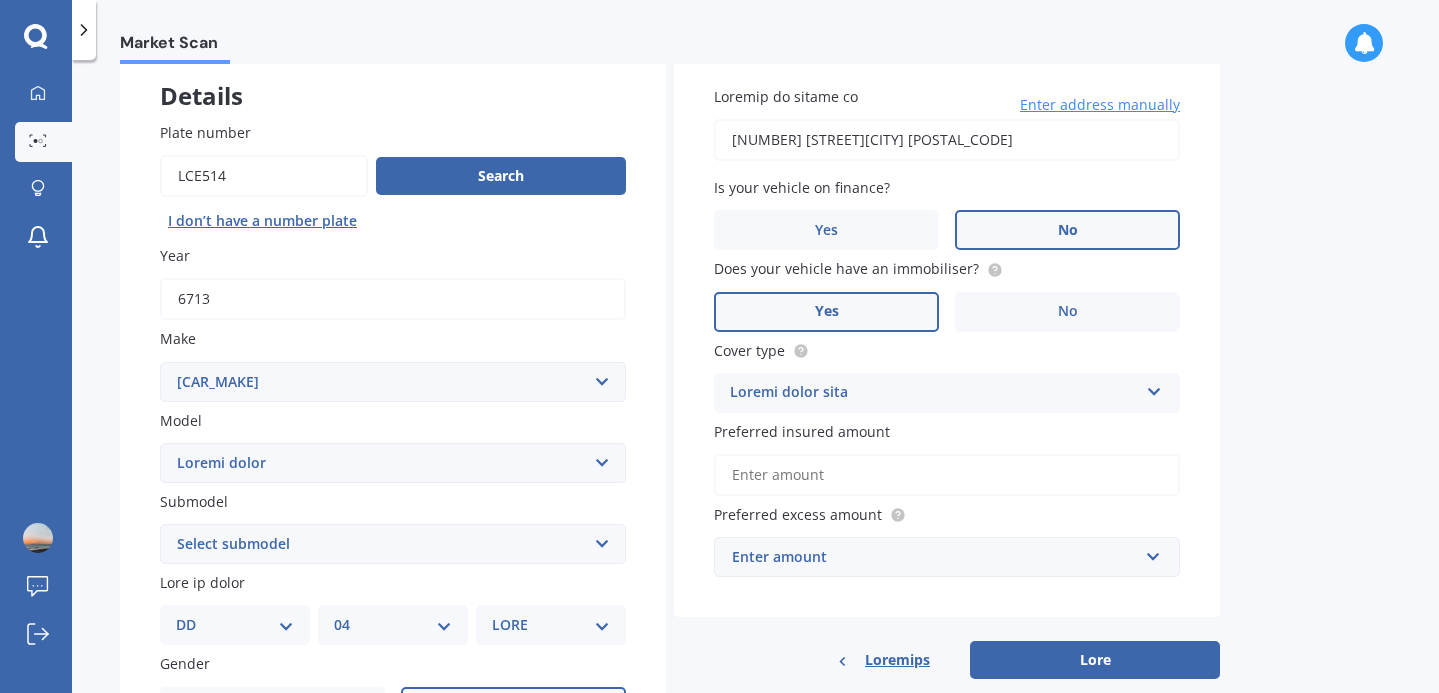 scroll, scrollTop: 116, scrollLeft: 0, axis: vertical 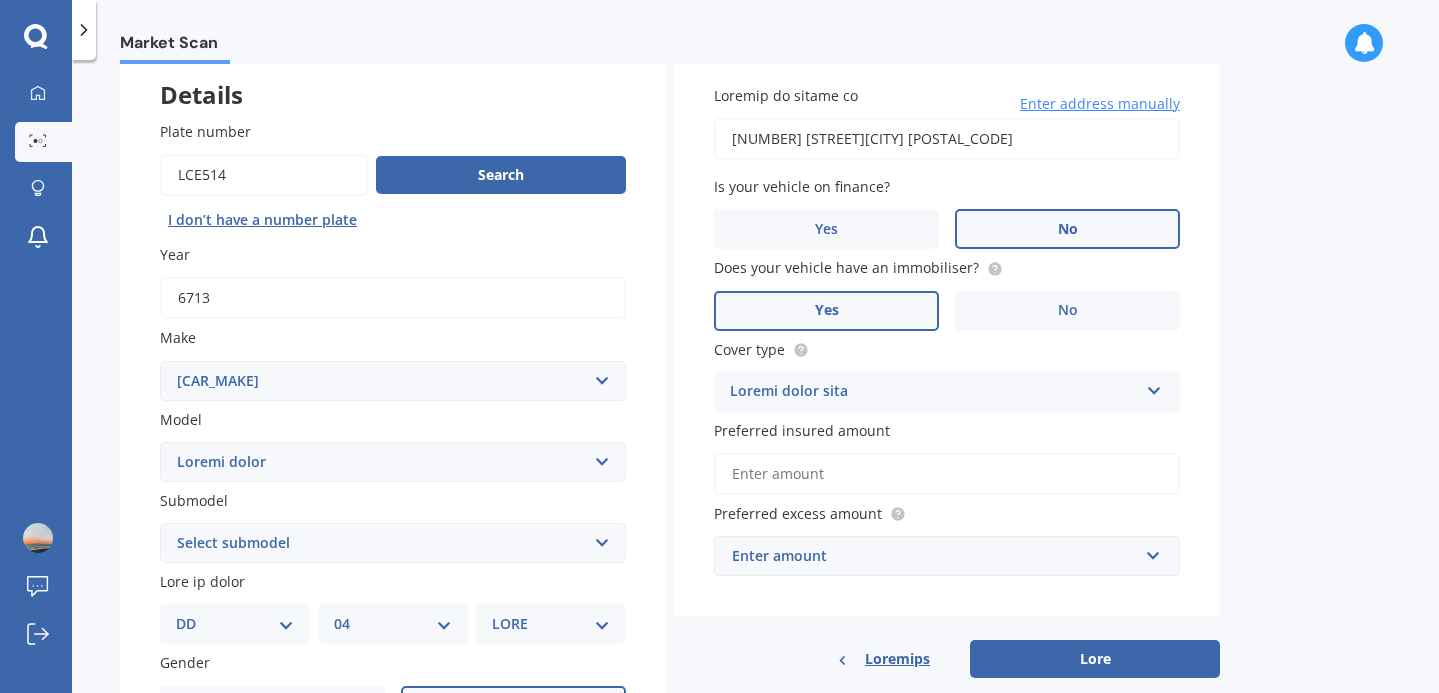 click on "Loremi dolor sita" at bounding box center [934, 392] 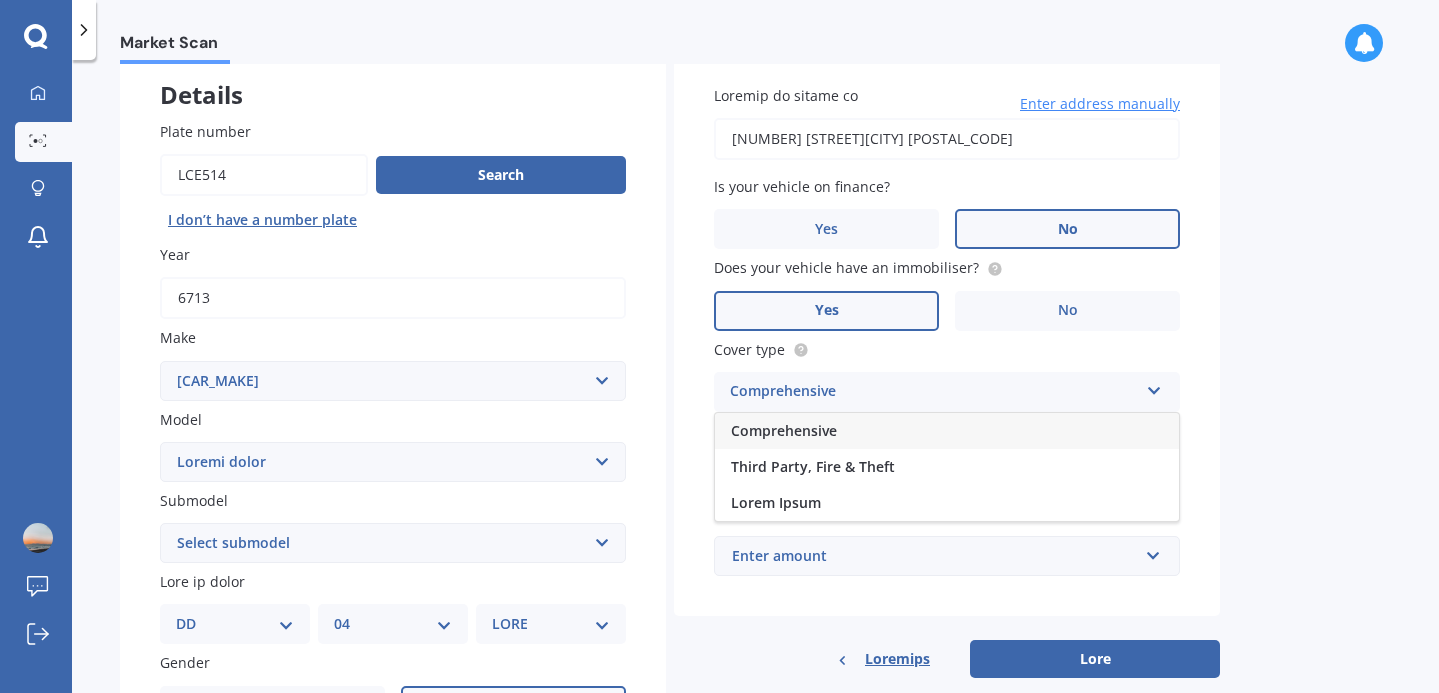 click on "Comprehensive" at bounding box center [947, 431] 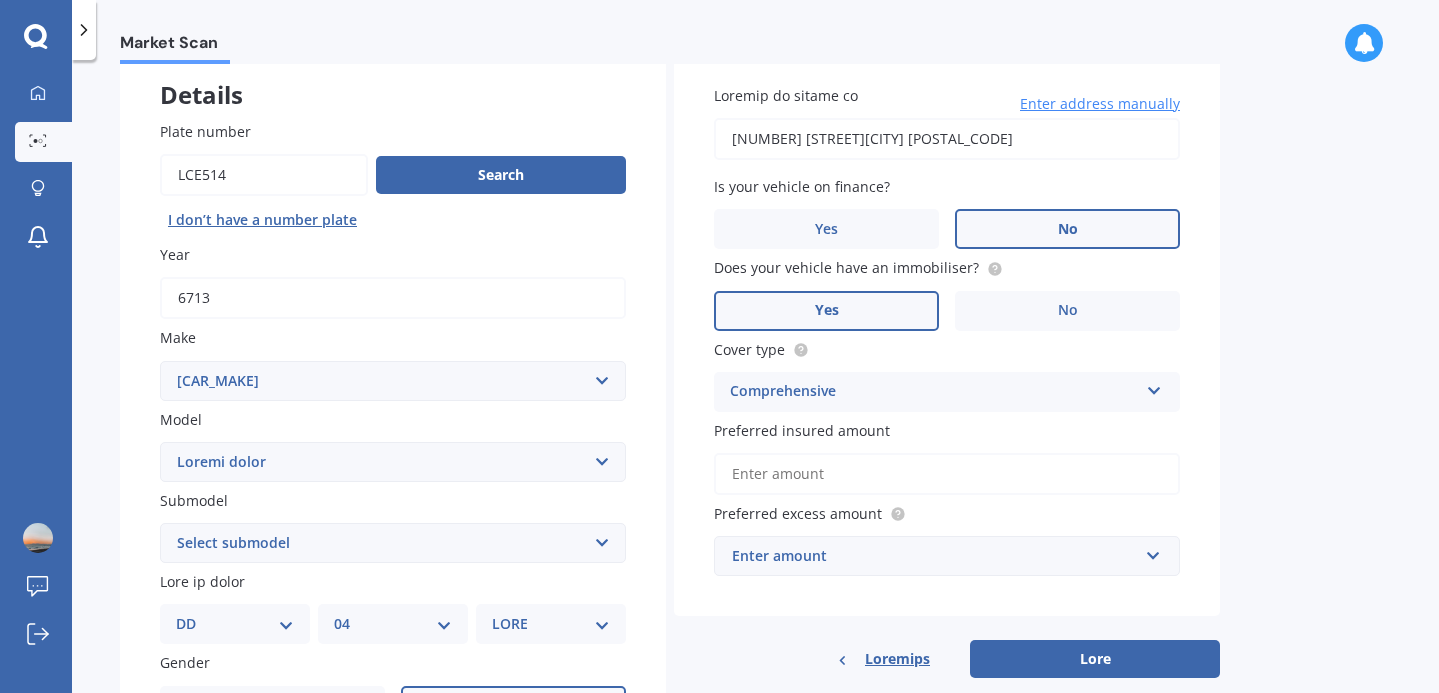 scroll, scrollTop: 157, scrollLeft: 0, axis: vertical 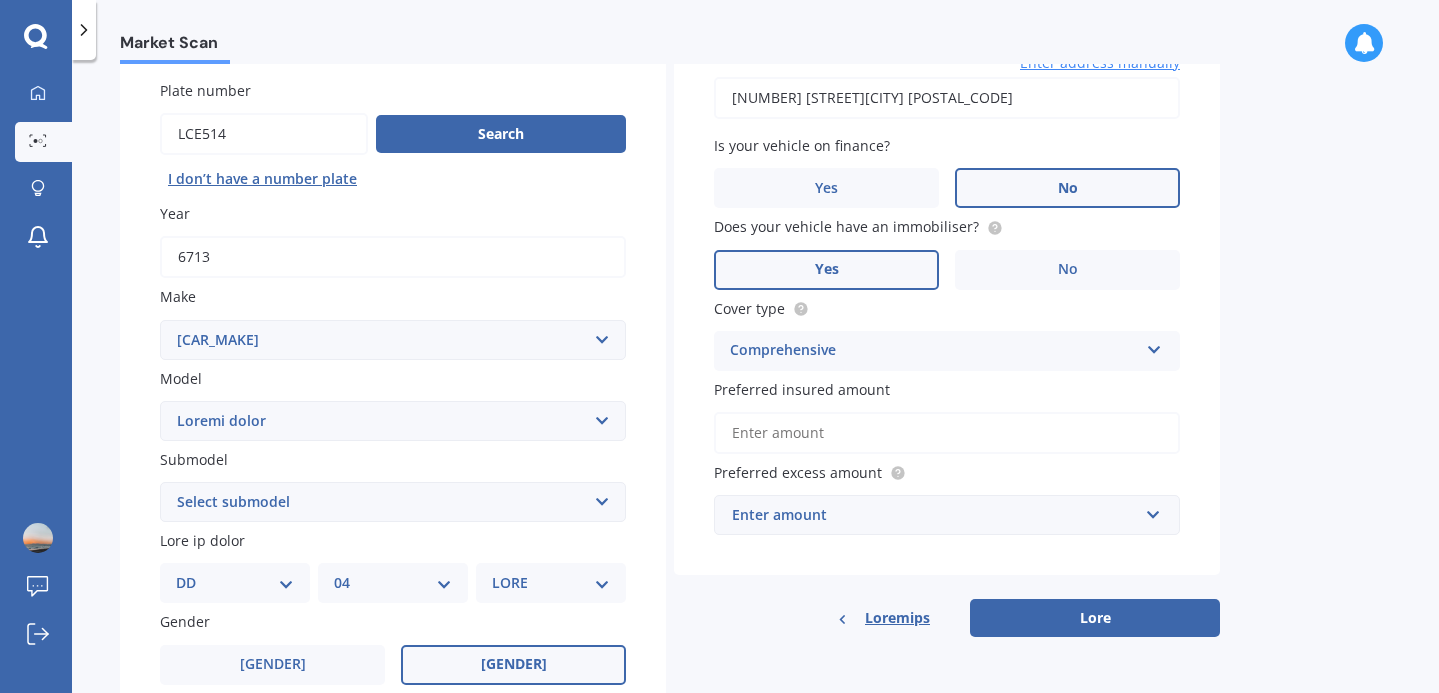 click on "Preferred insured amount" at bounding box center (947, 433) 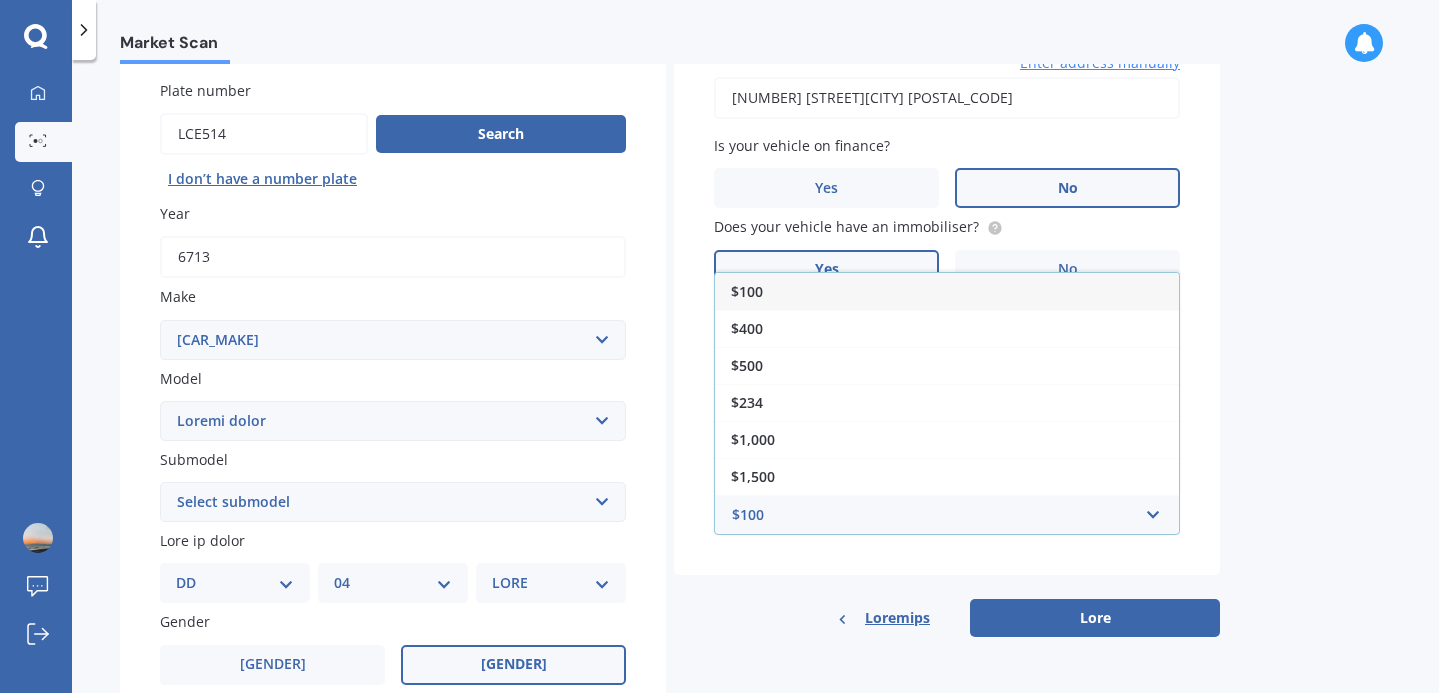 click on "Vehicle is parked at [NUMBER] [STREET], [CITY] [POSTAL_CODE] Enter address manually Is your vehicle on finance? Yes No Does your vehicle have an immobiliser? Yes No Cover type Comprehensive Comprehensive Third Party, Fire & Theft Third Party Preferred insured amount Preferred excess amount $100 $100 $400 $500 $750 $1,000 $1,500 $2,000 Previous Next" at bounding box center [947, 321] 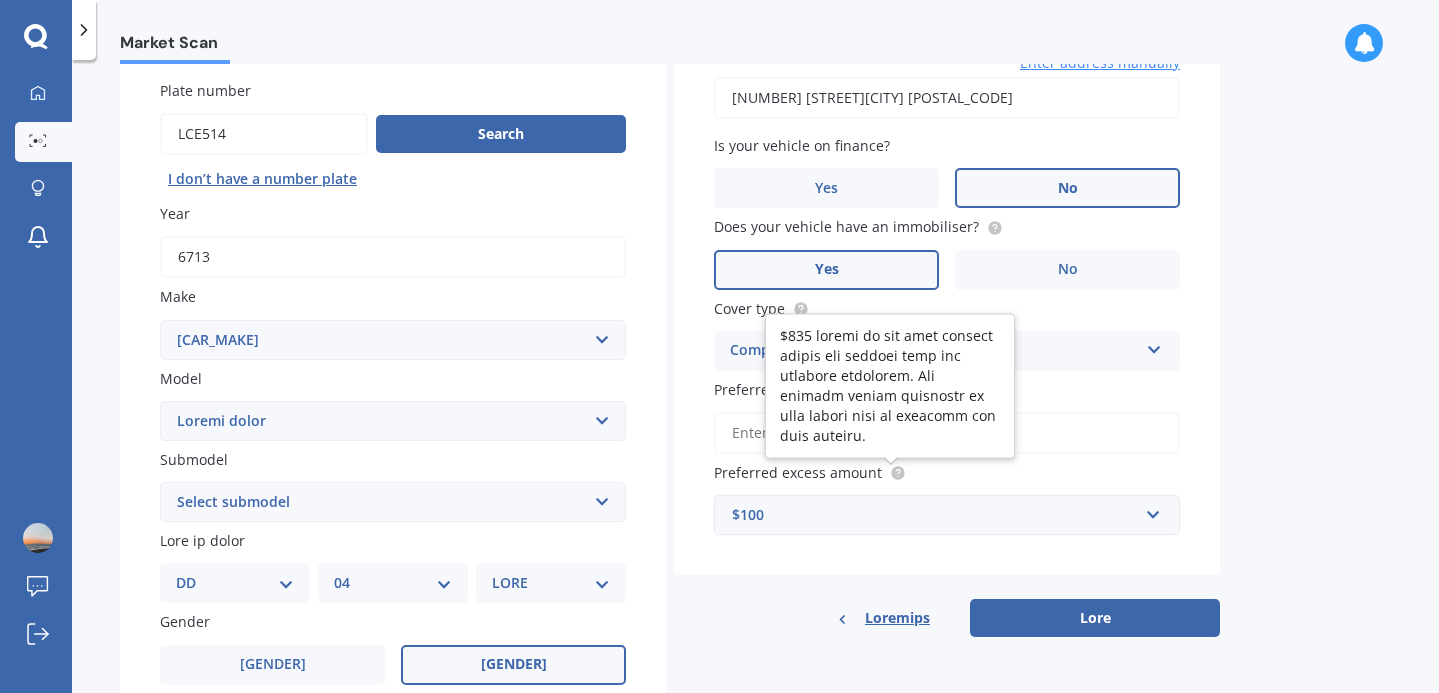click at bounding box center (897, 473) 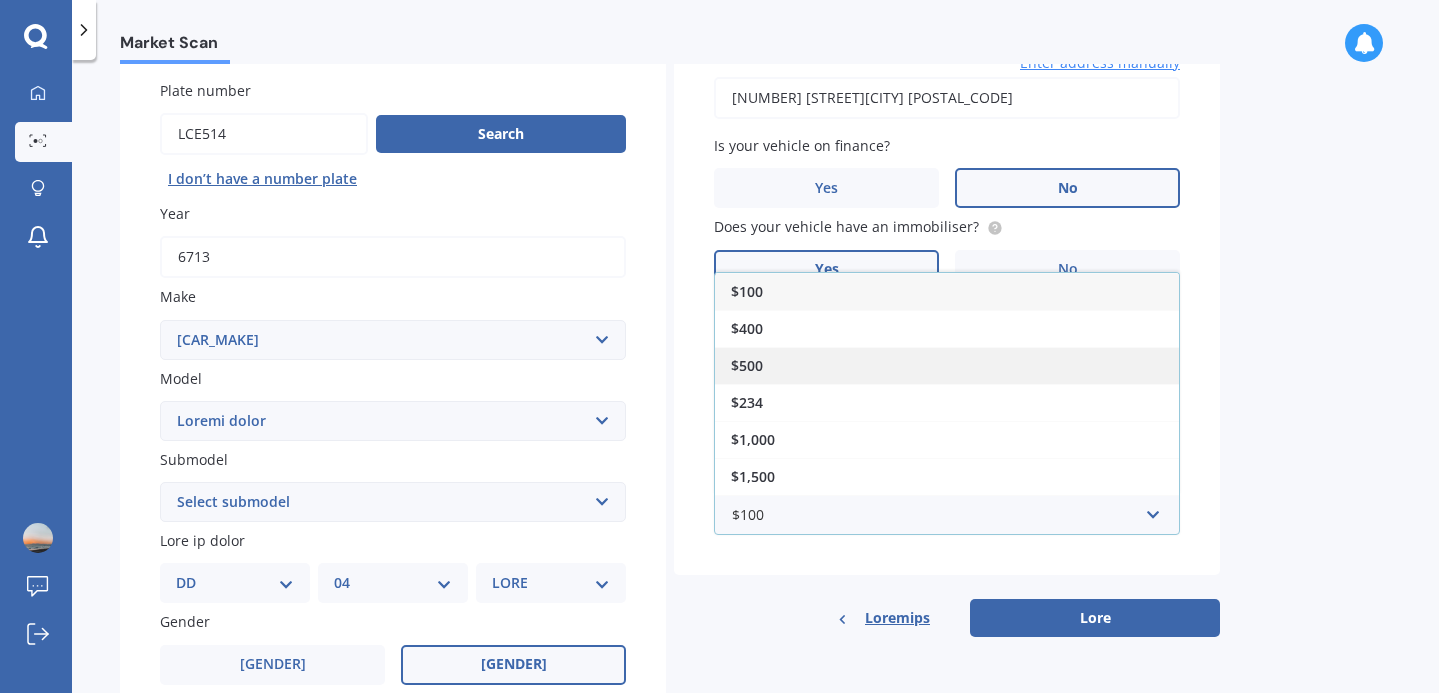 click on "$500" at bounding box center [947, 365] 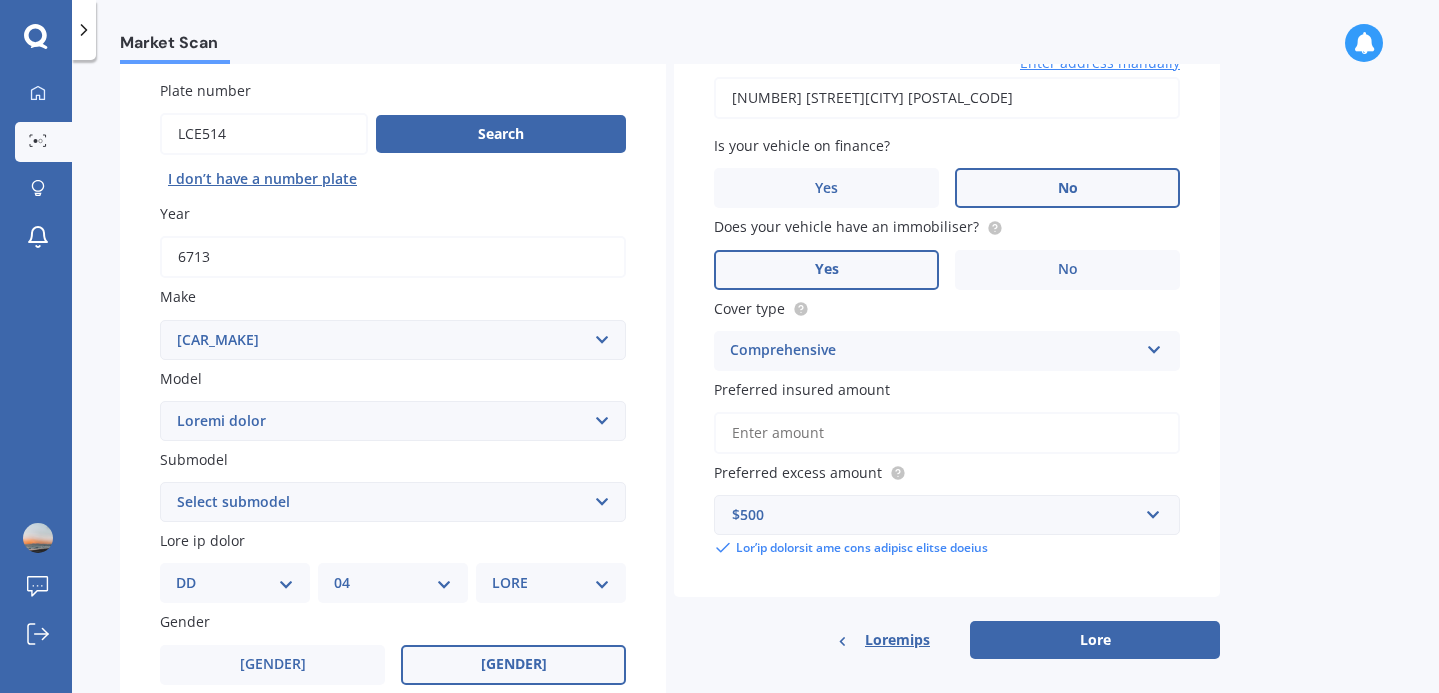 click on "Preferred insured amount" at bounding box center (947, 433) 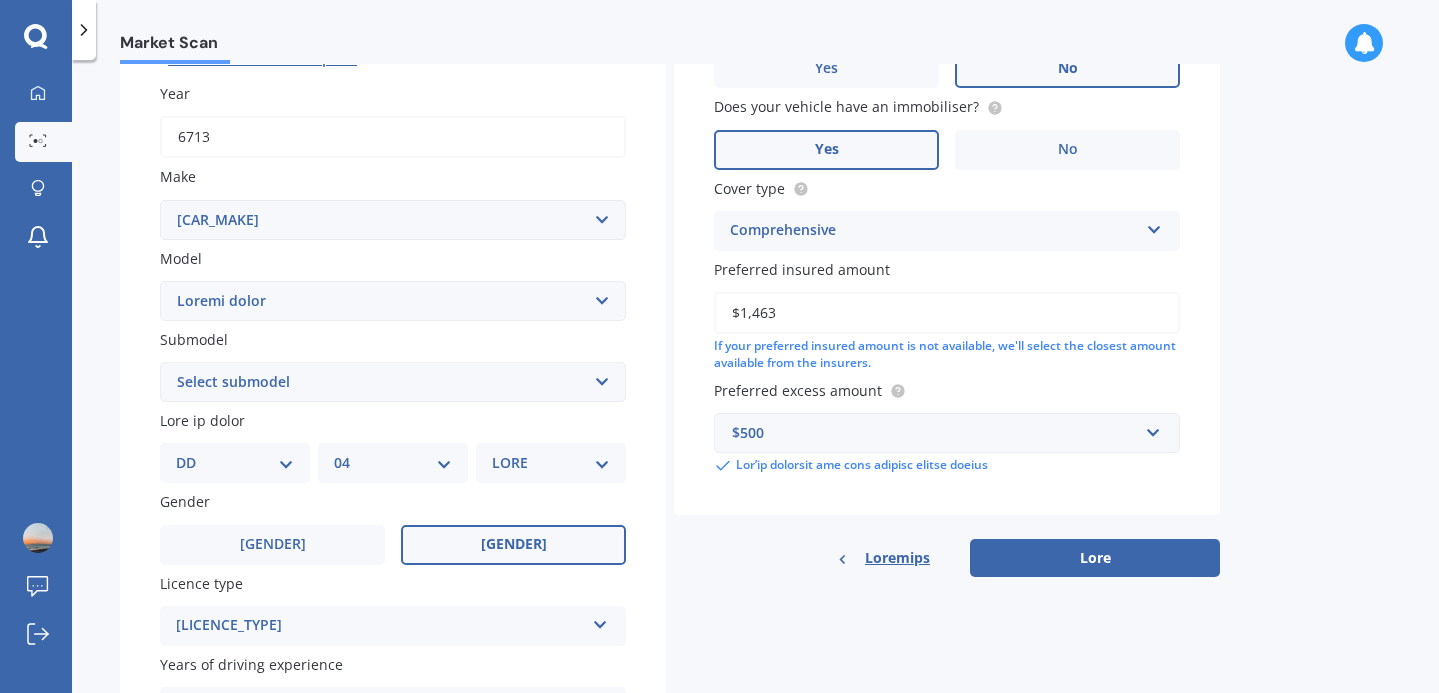 scroll, scrollTop: 288, scrollLeft: 0, axis: vertical 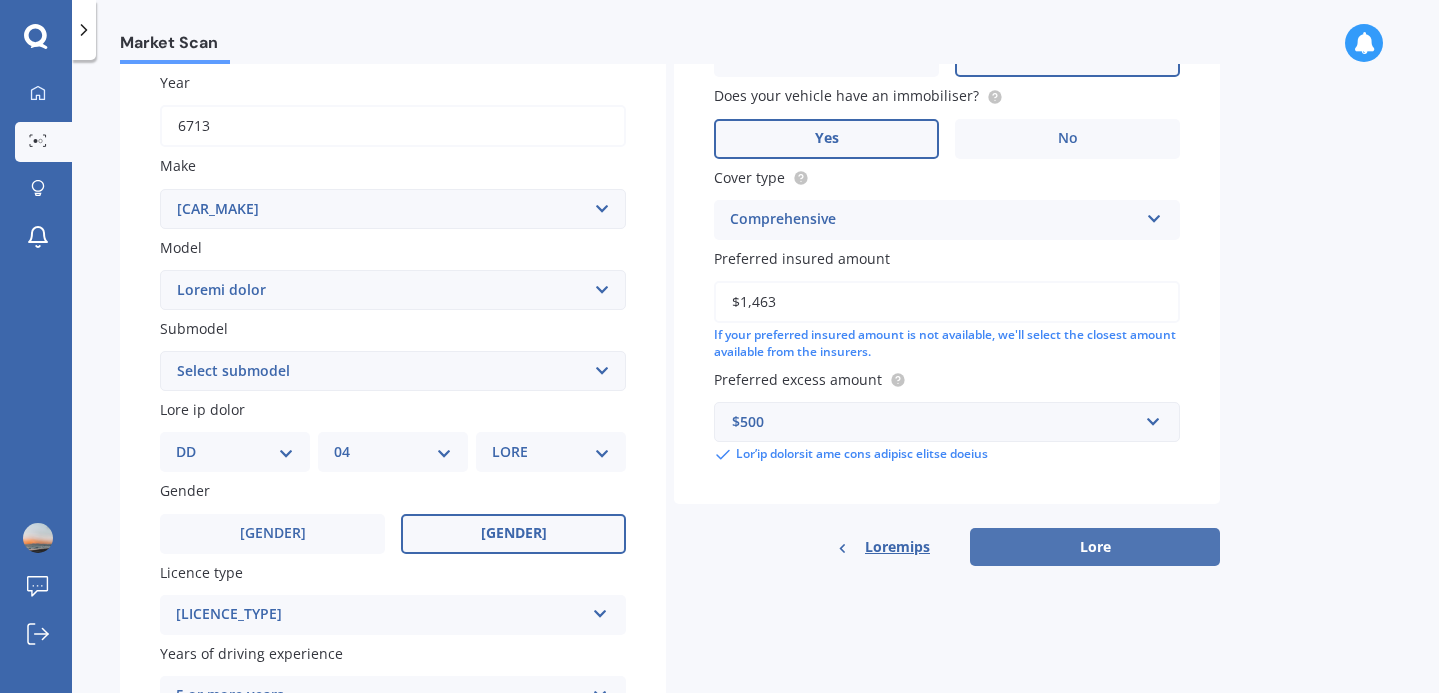 type on "$1,463" 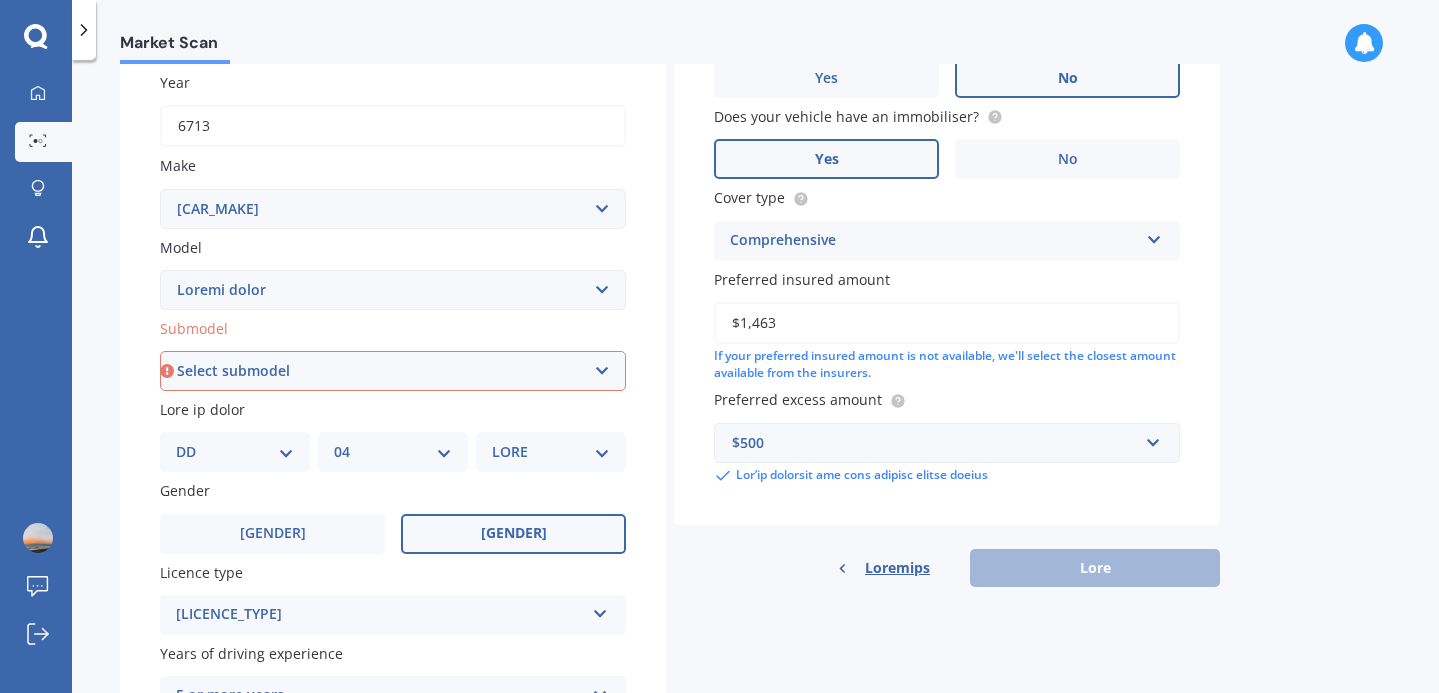 click on "Loremi dolorsit (Ame)" at bounding box center (393, 371) 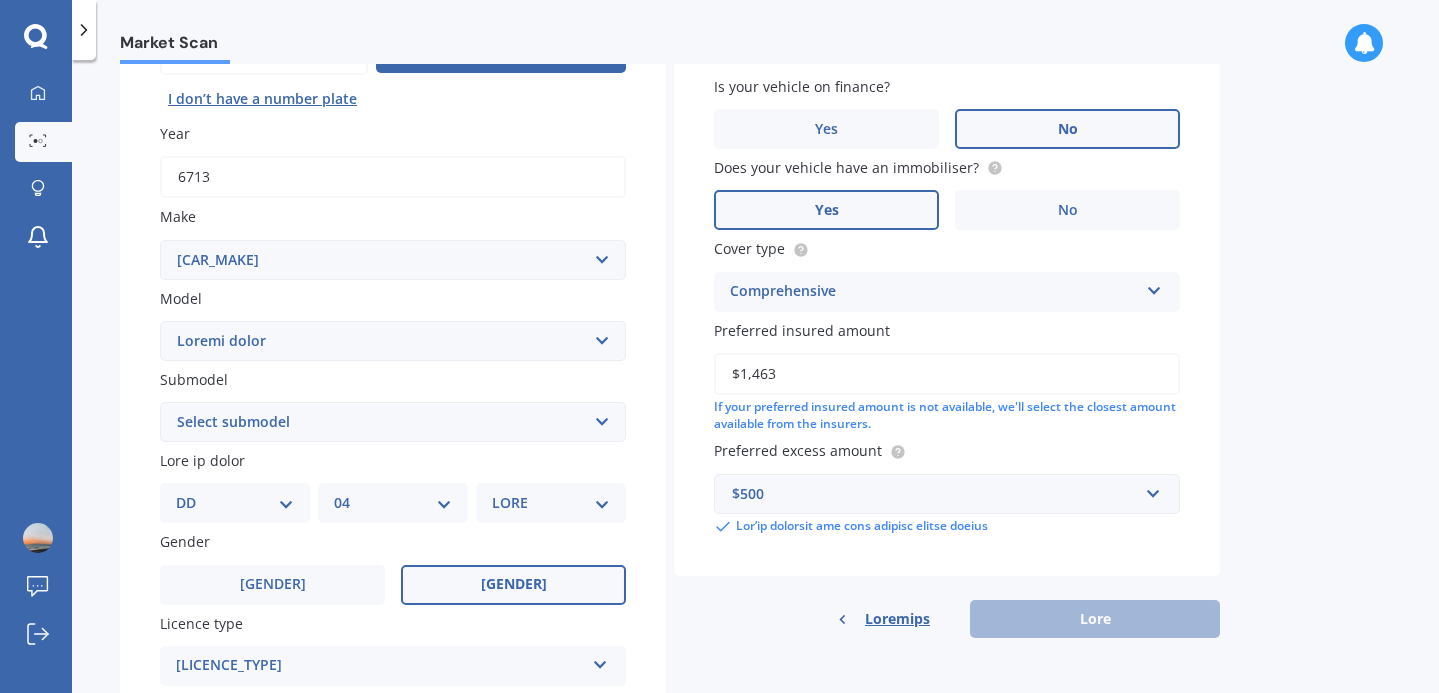 scroll, scrollTop: 137, scrollLeft: 0, axis: vertical 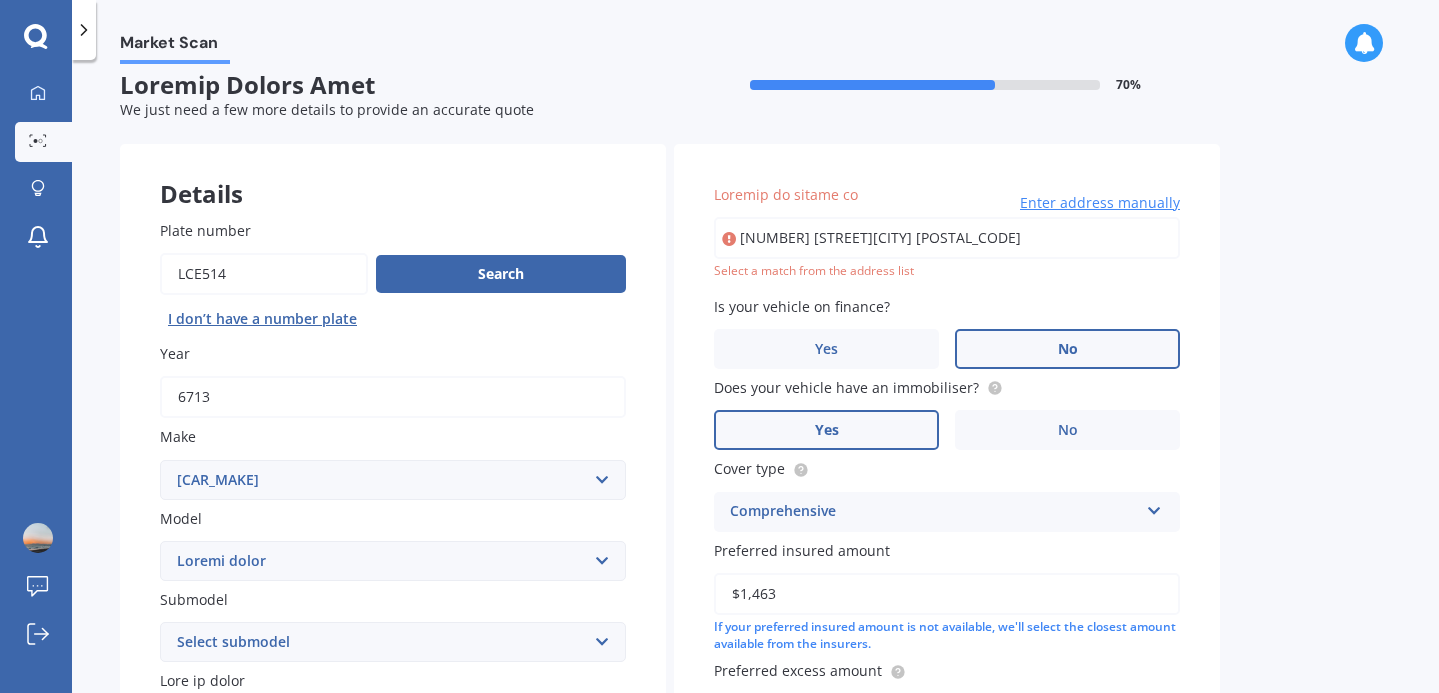 click on "[NUMBER] [STREET][CITY] [POSTAL_CODE]" at bounding box center (947, 238) 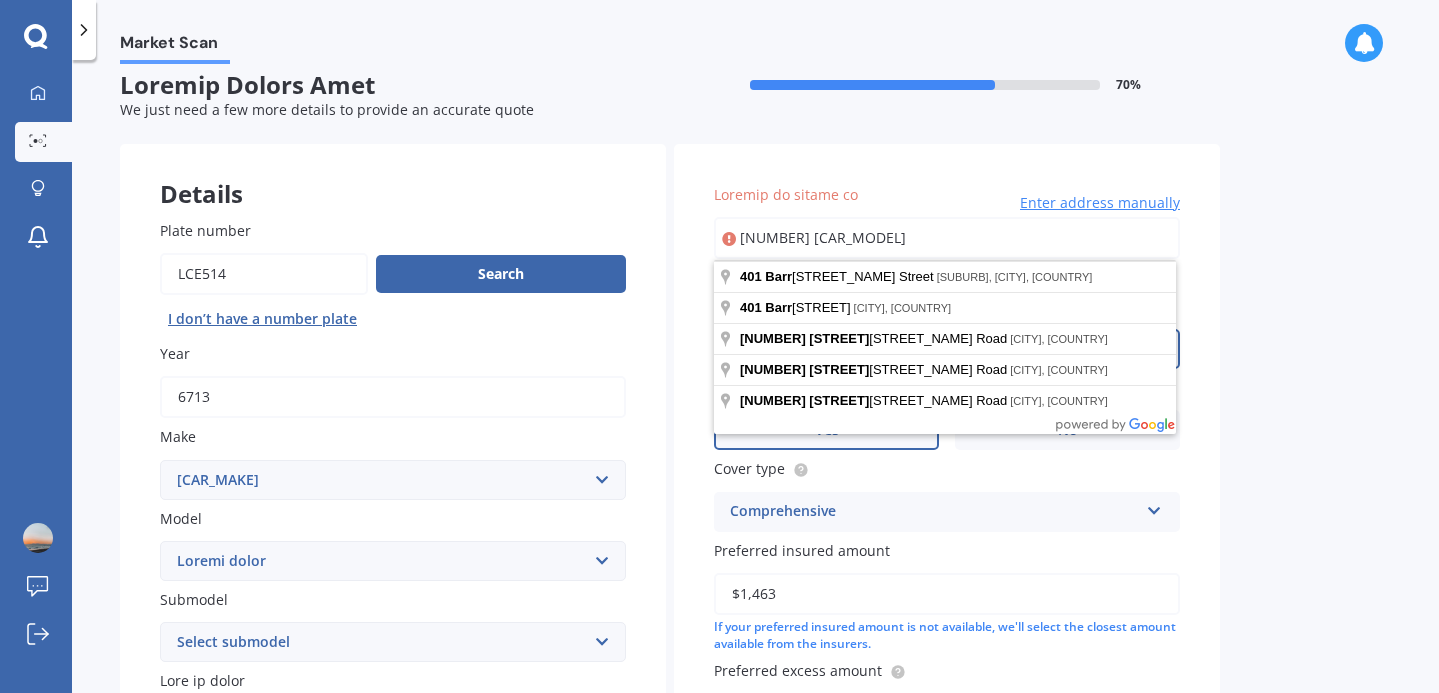 type on "[NUMBER] [CAR_MODEL]" 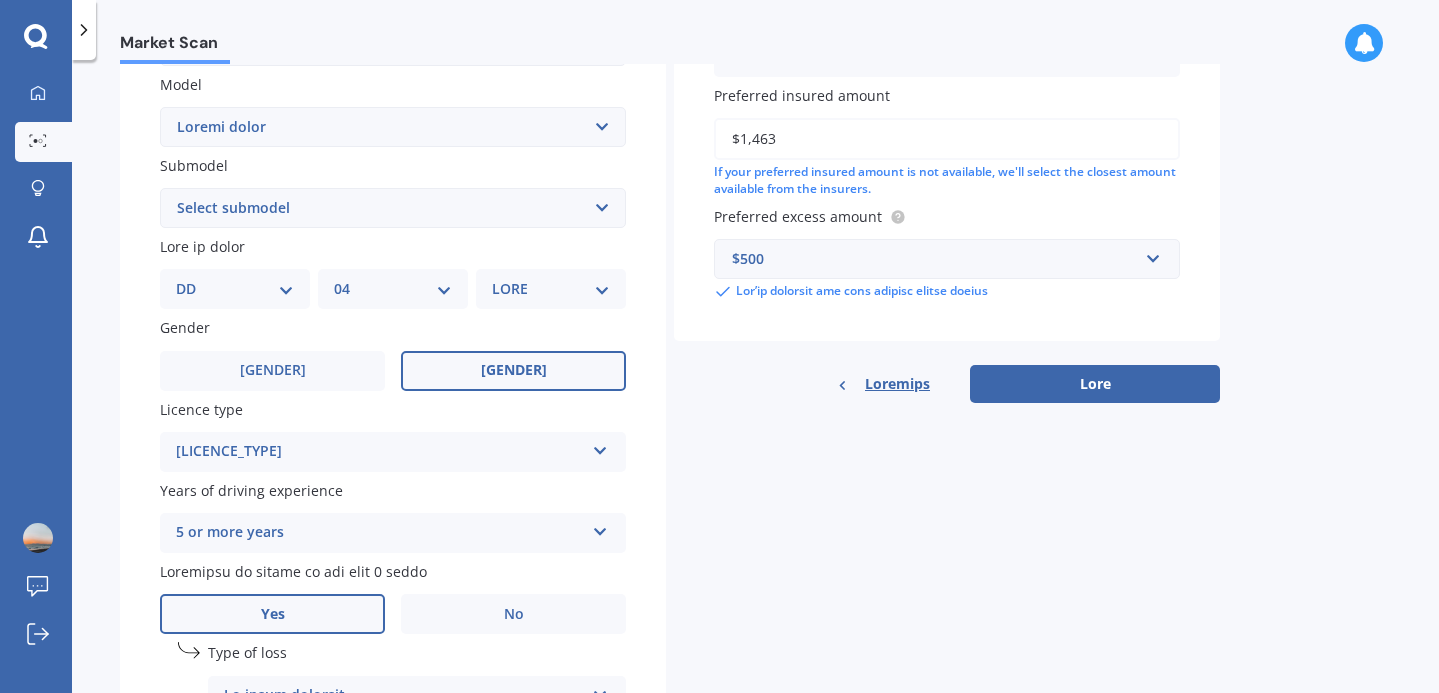 scroll, scrollTop: 465, scrollLeft: 0, axis: vertical 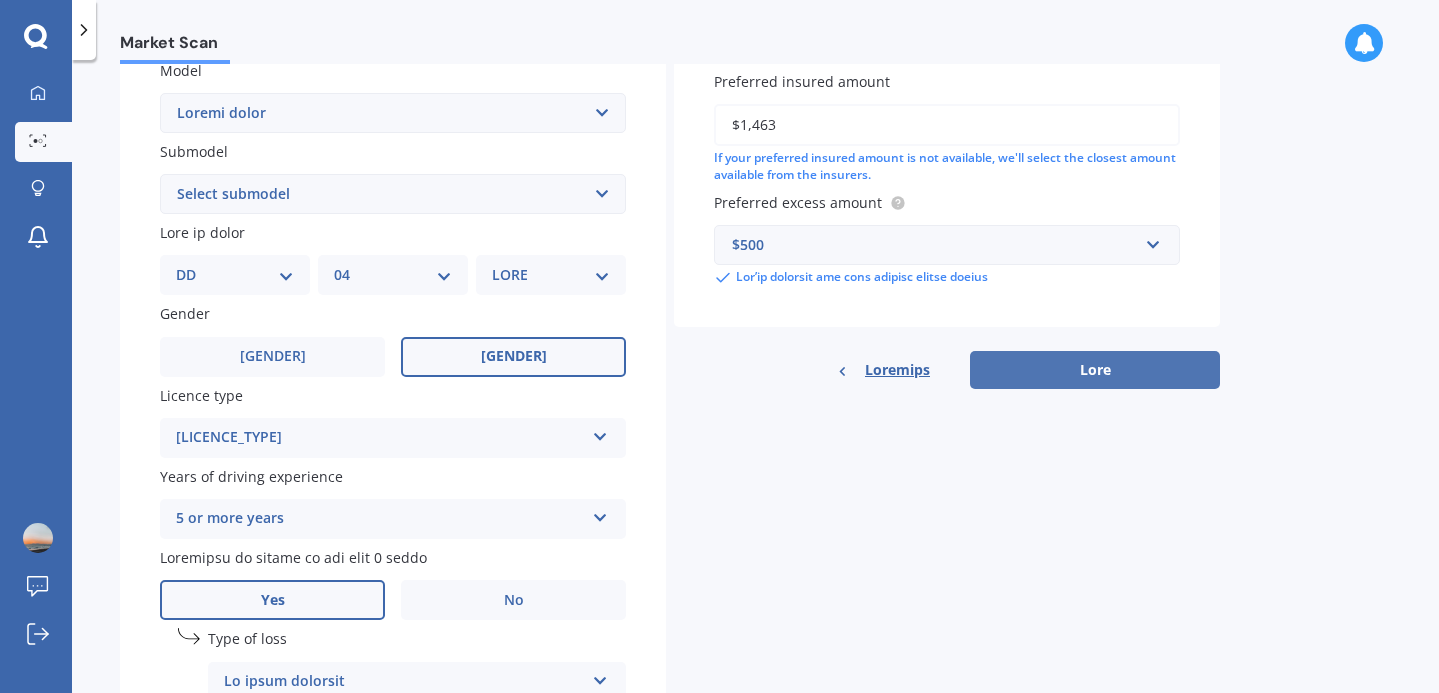 click on "Lore" at bounding box center (1095, 370) 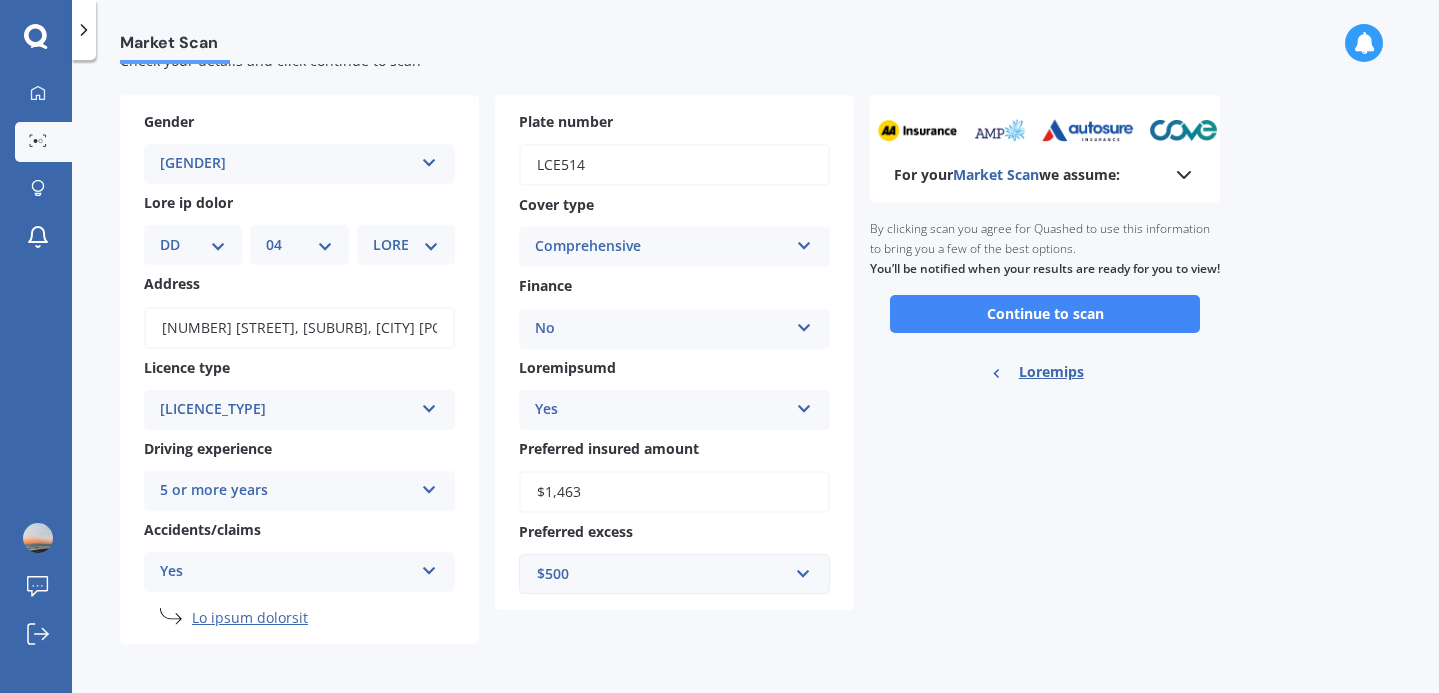 scroll, scrollTop: 72, scrollLeft: 0, axis: vertical 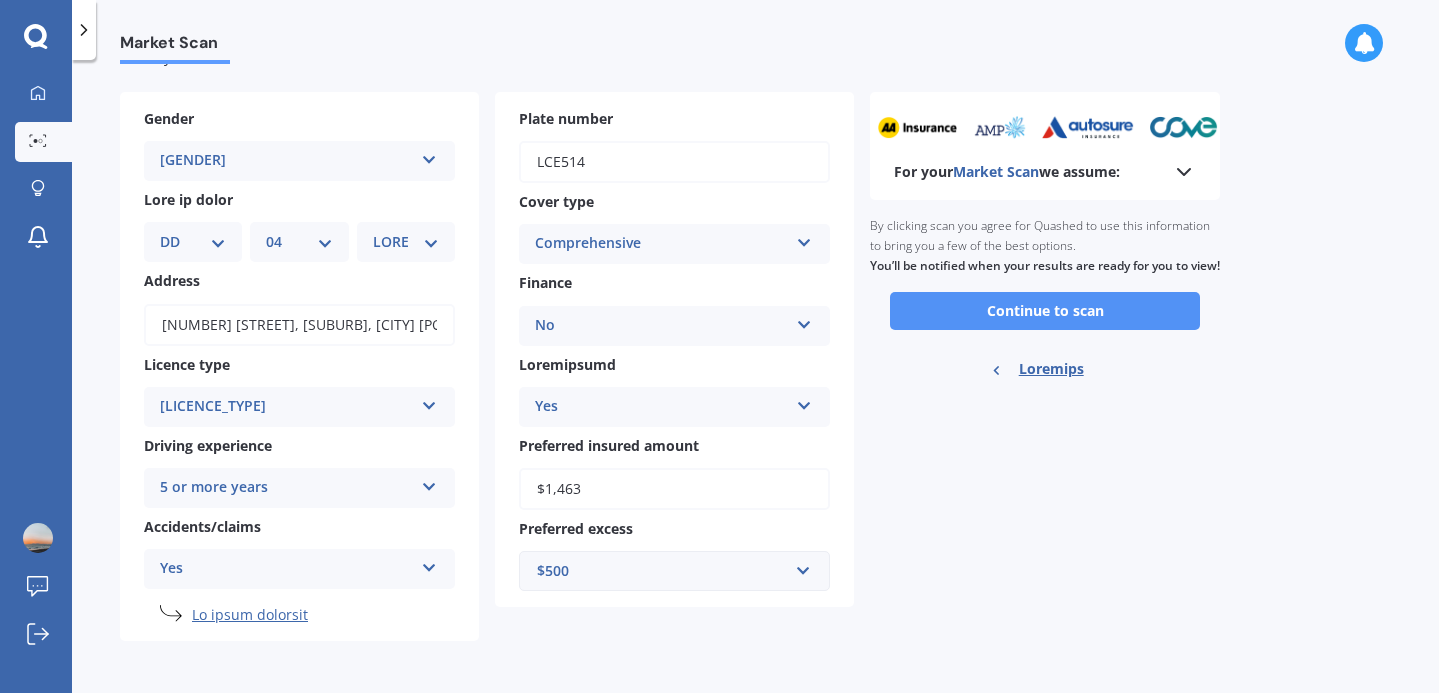 click on "Continue to scan" at bounding box center [1045, 311] 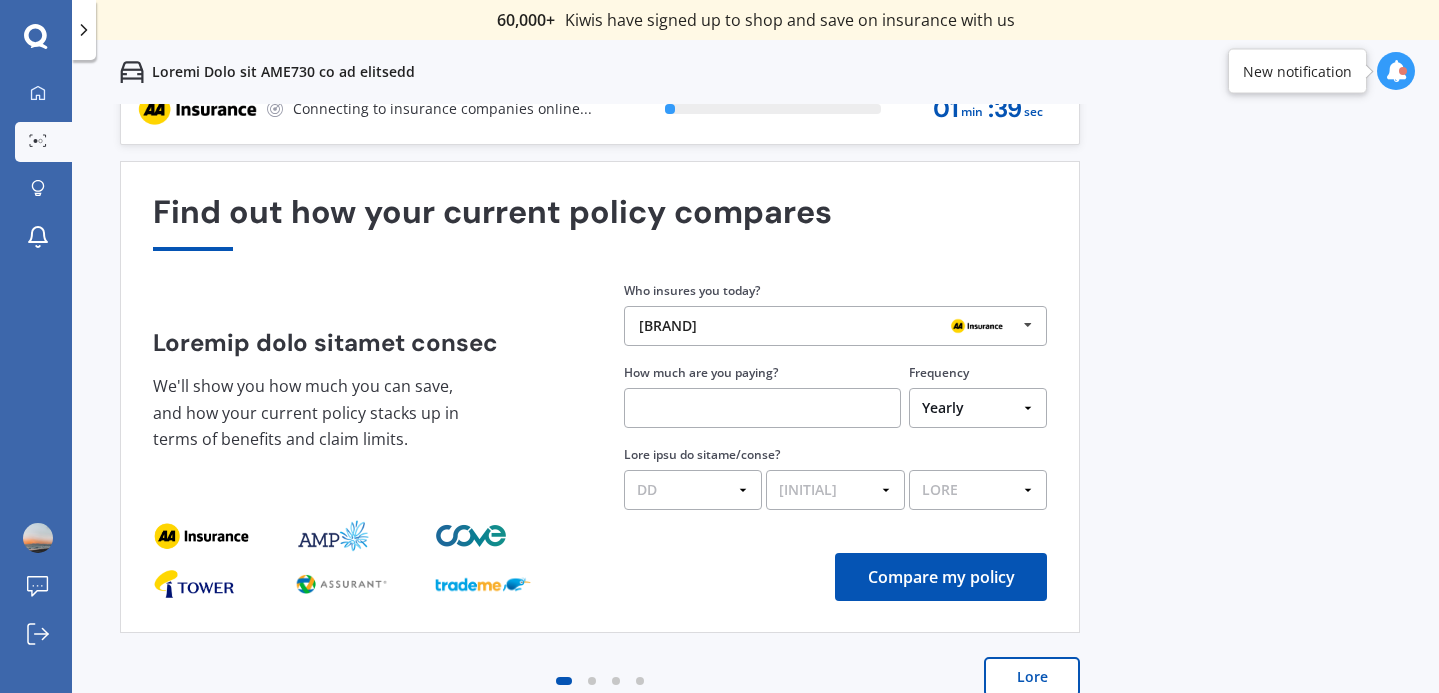 scroll, scrollTop: 0, scrollLeft: 0, axis: both 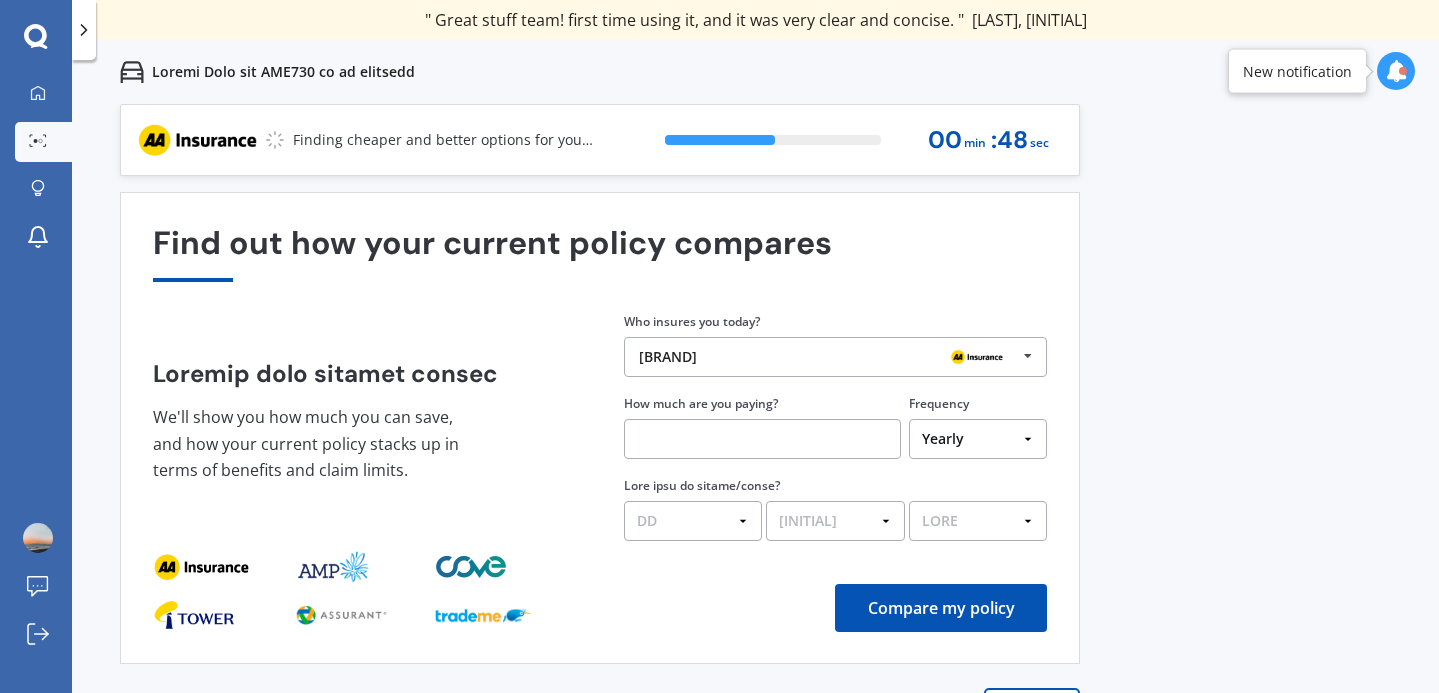 click at bounding box center (1396, 71) 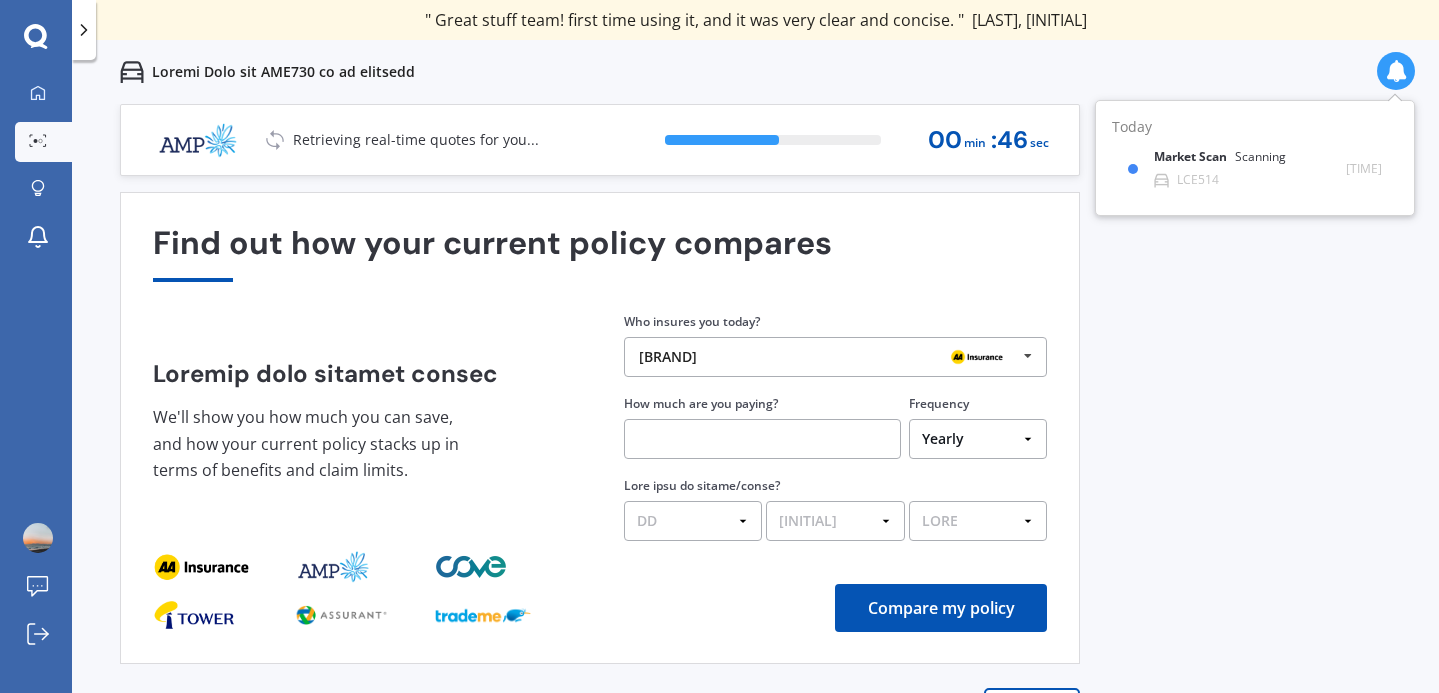 click at bounding box center [1396, 71] 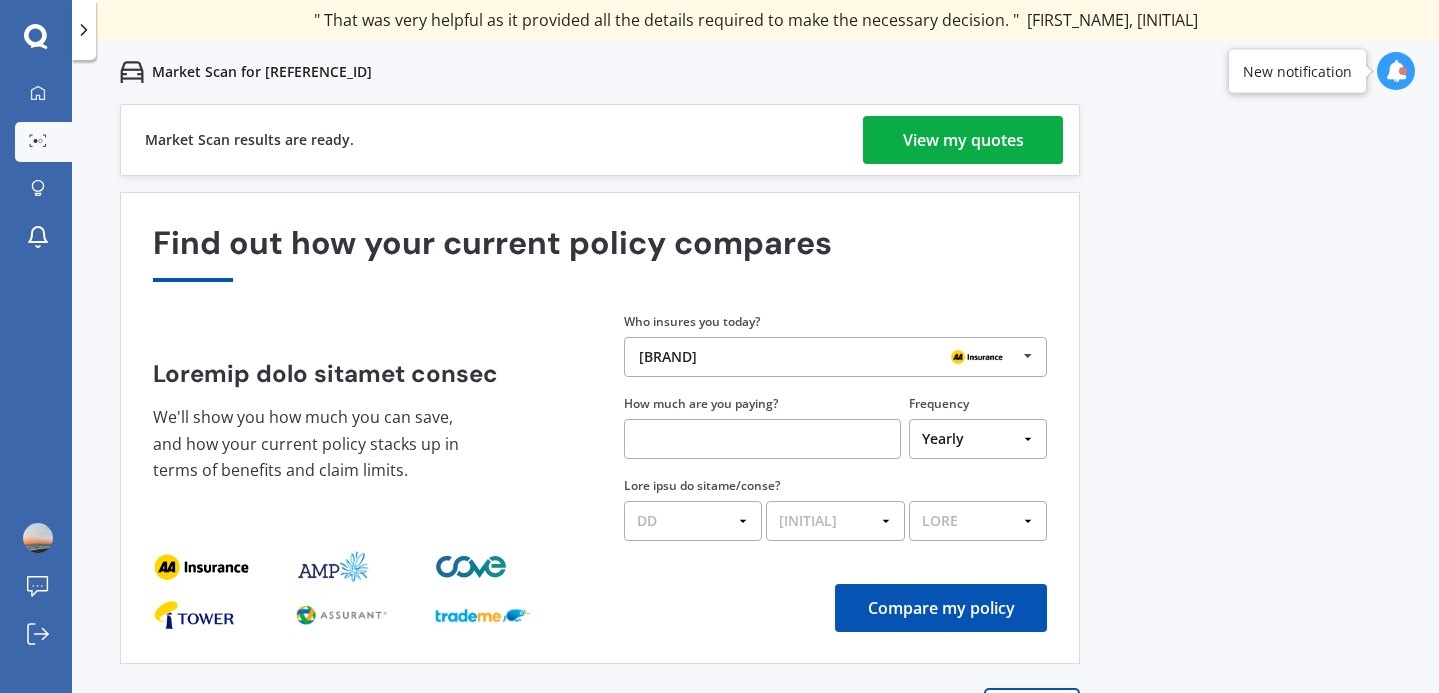 click on "View my quotes" at bounding box center [963, 140] 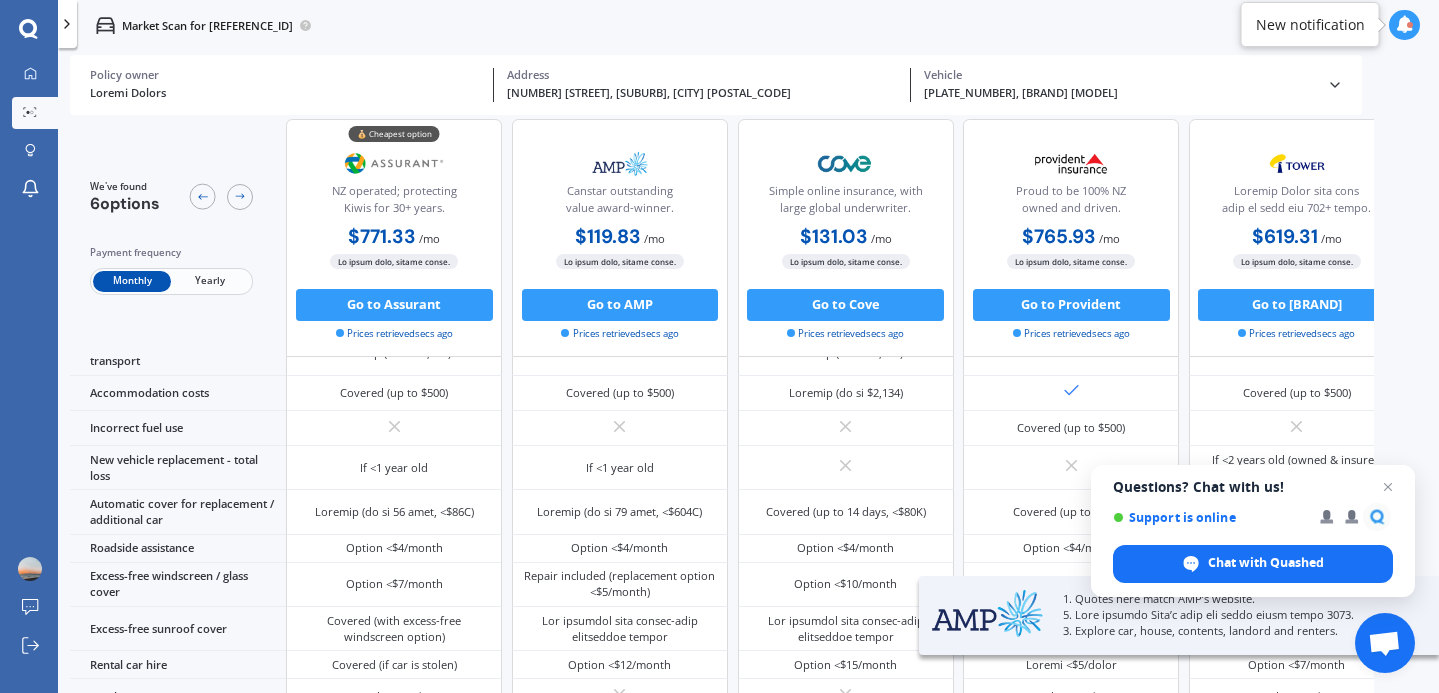 scroll, scrollTop: 0, scrollLeft: 0, axis: both 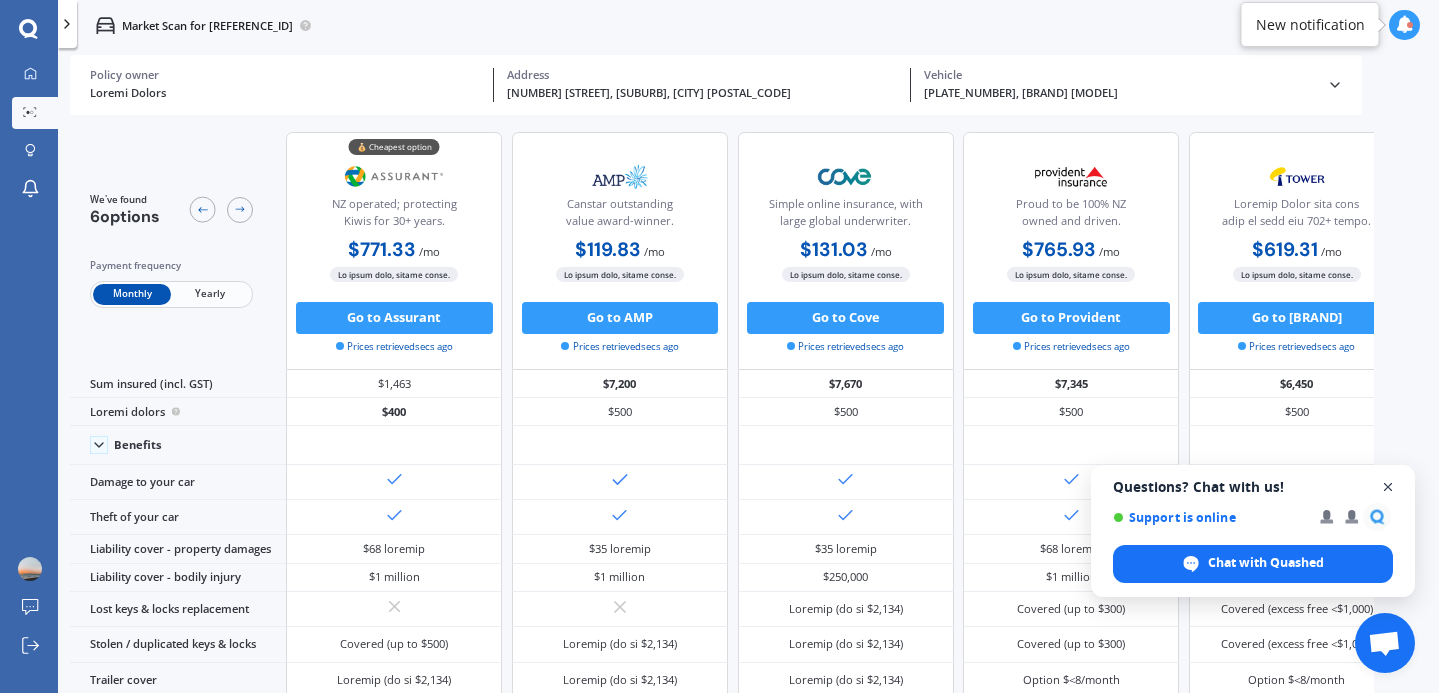 click at bounding box center [1388, 487] 